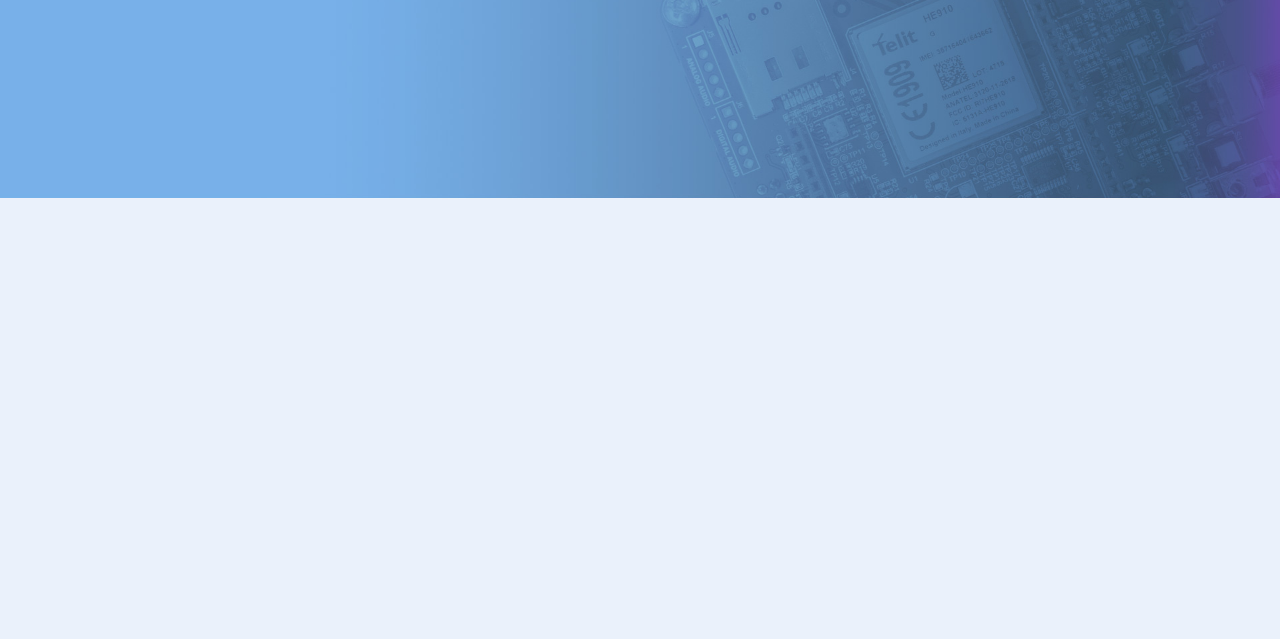 scroll, scrollTop: 0, scrollLeft: 0, axis: both 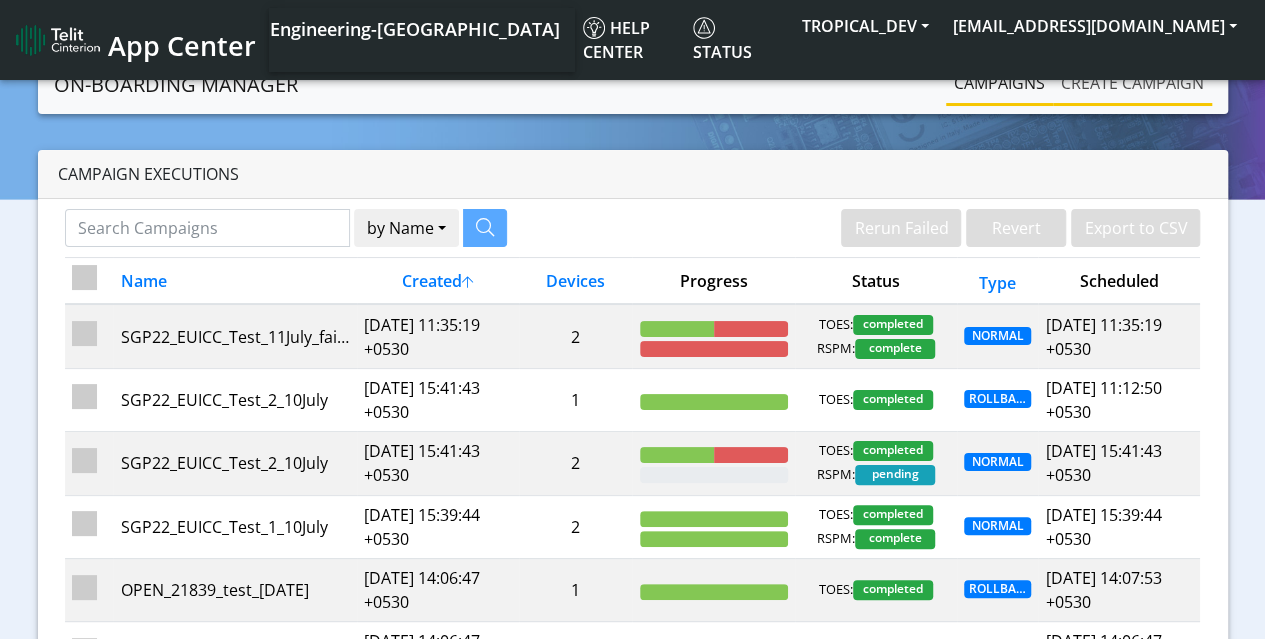 click on "Create campaign" 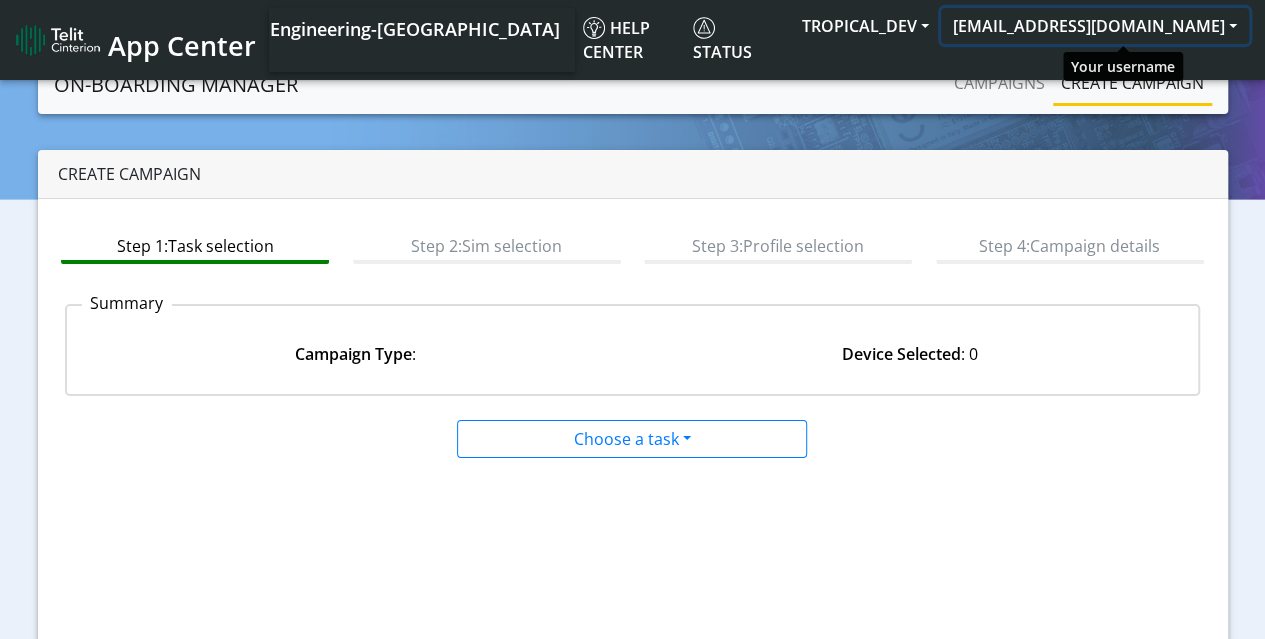 click on "[EMAIL_ADDRESS][DOMAIN_NAME]" at bounding box center (1095, 26) 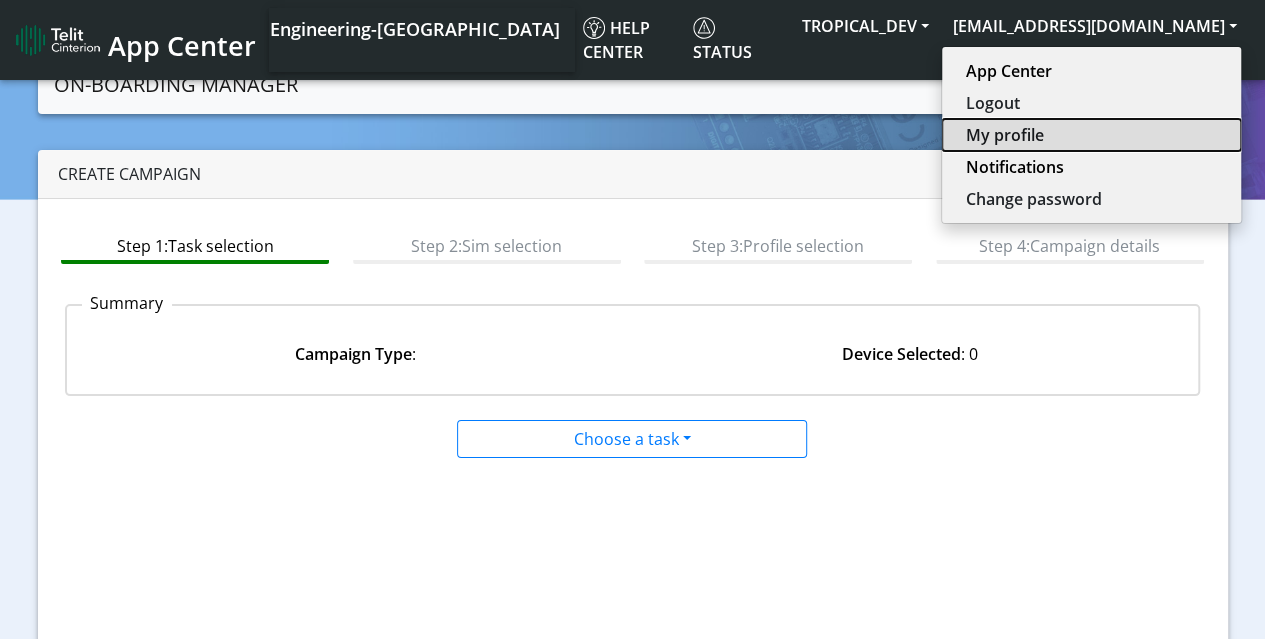 click on "My profile" at bounding box center (1091, 135) 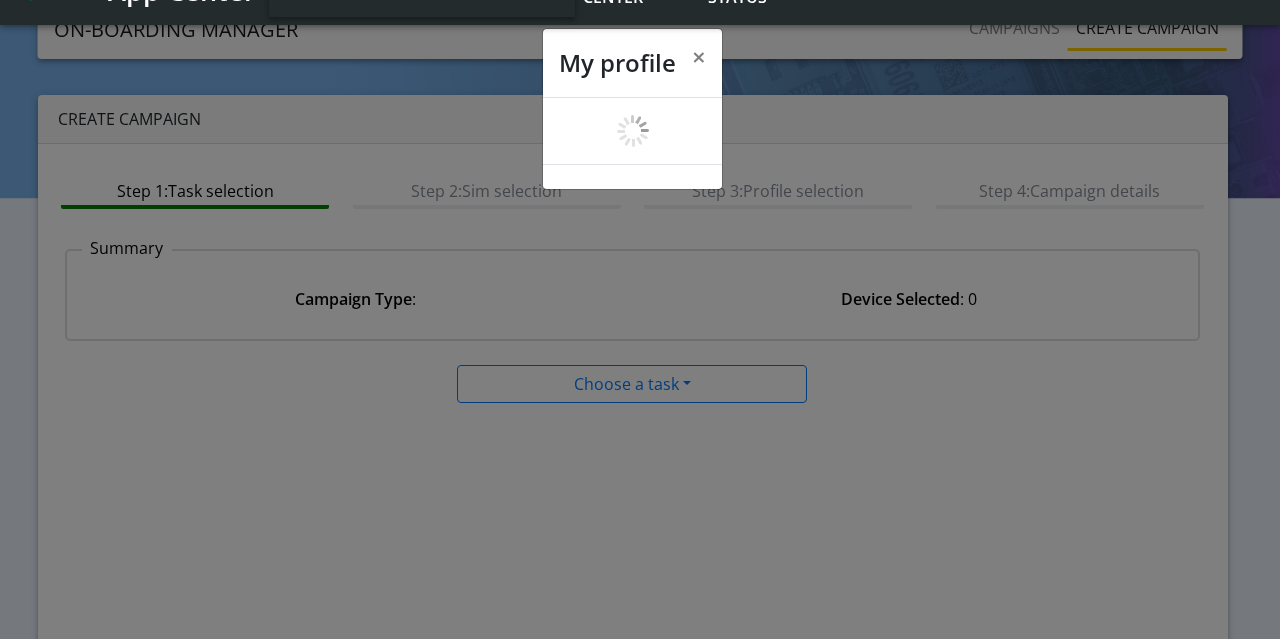 scroll, scrollTop: 7, scrollLeft: 0, axis: vertical 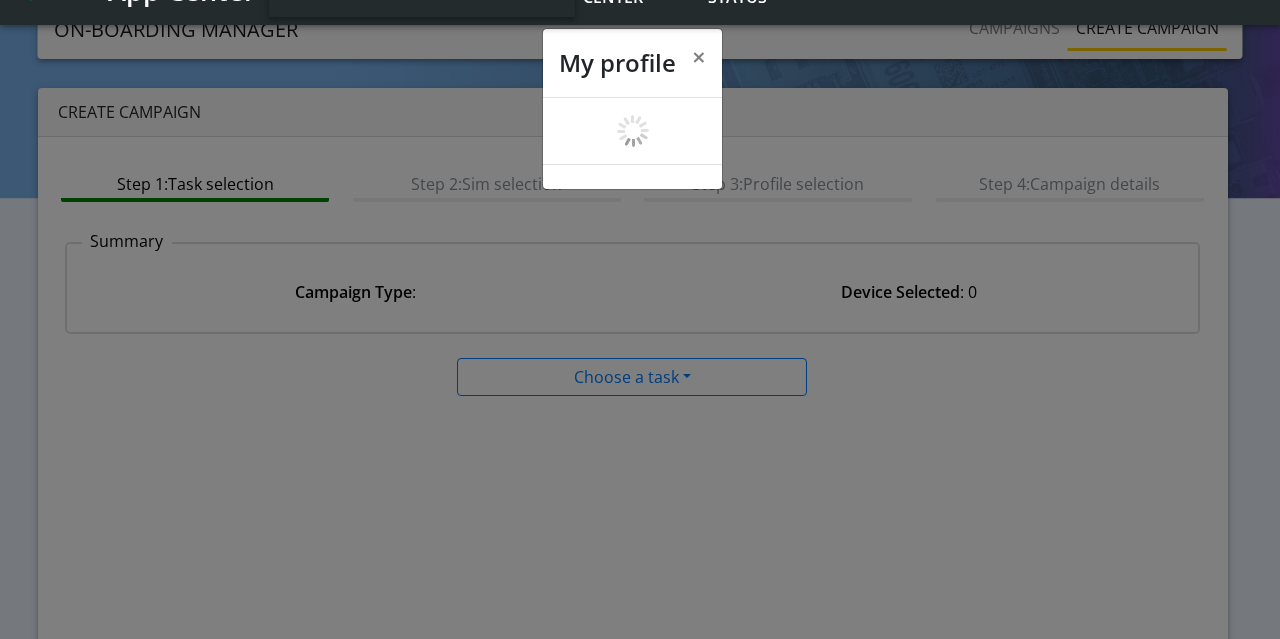 select on "en_US" 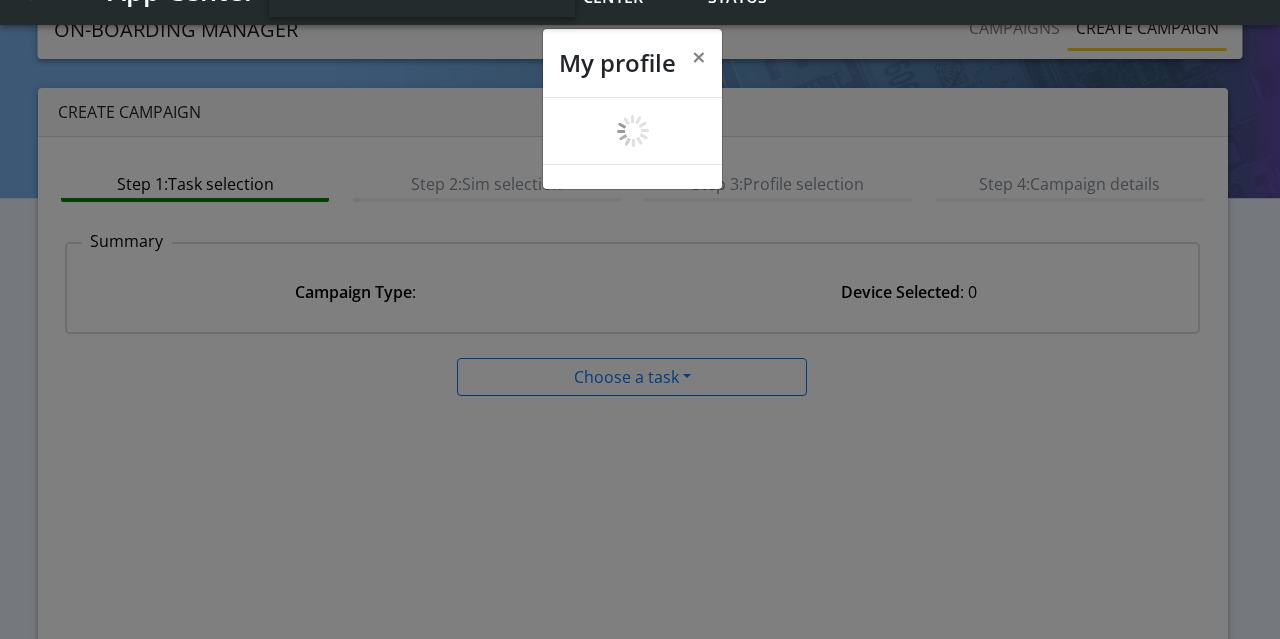 select on "6239bc9bfe2a1324a343634d" 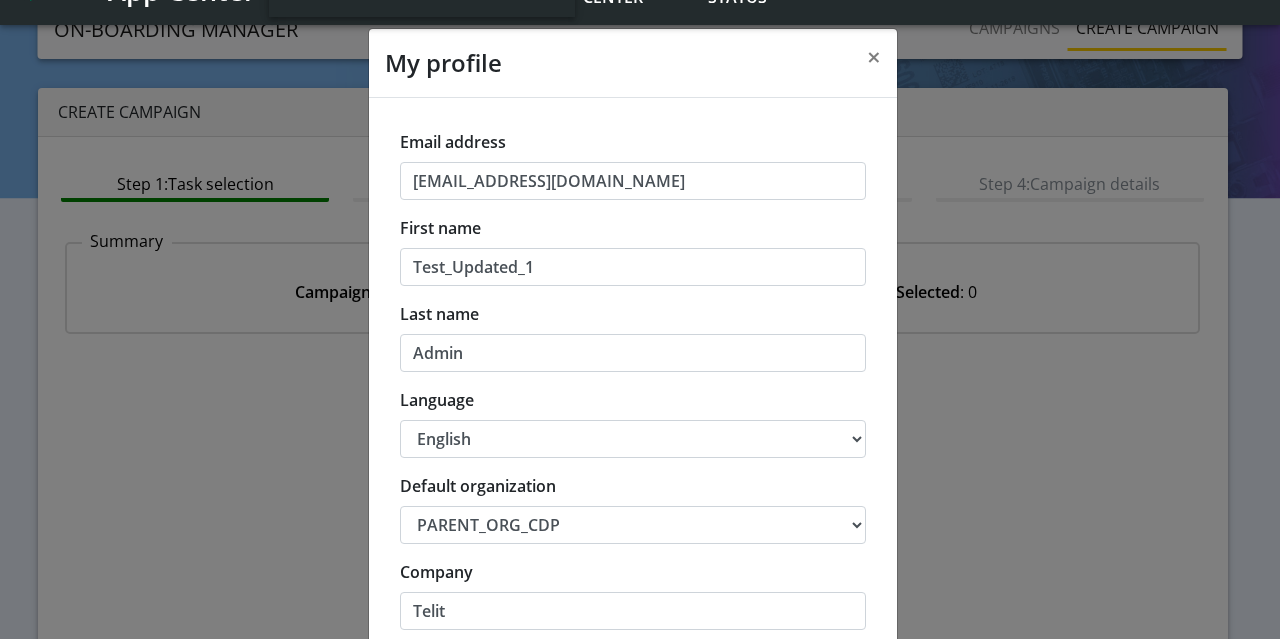 click on "中文
English
Español" at bounding box center (633, 439) 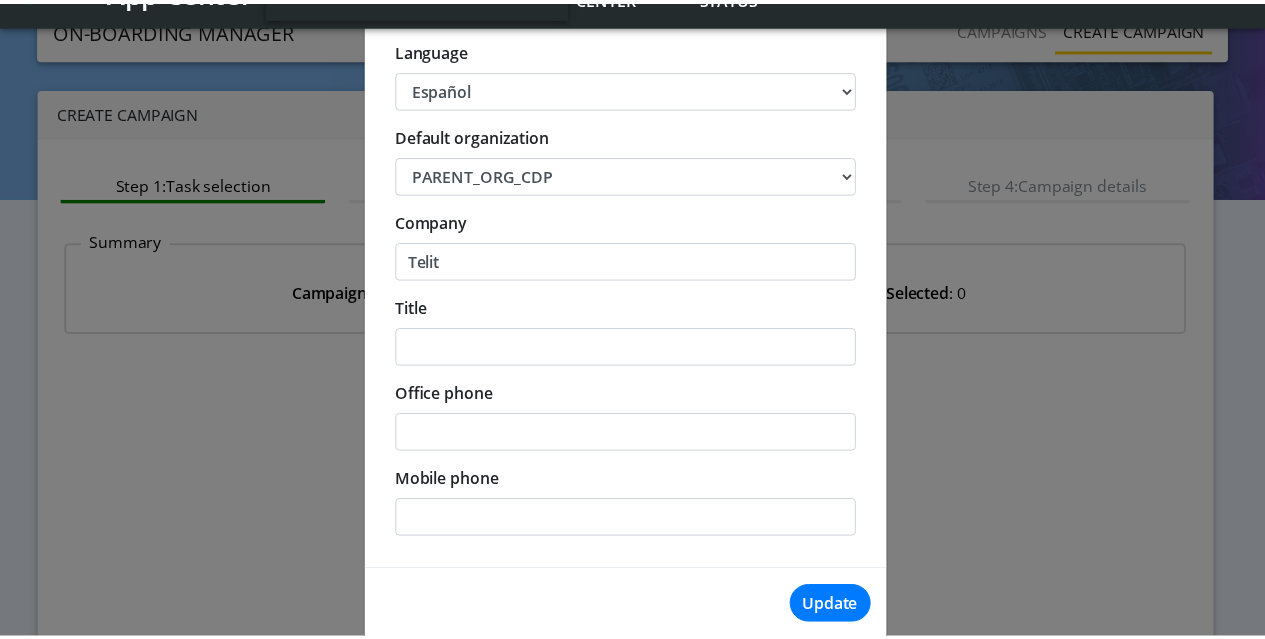 scroll, scrollTop: 371, scrollLeft: 0, axis: vertical 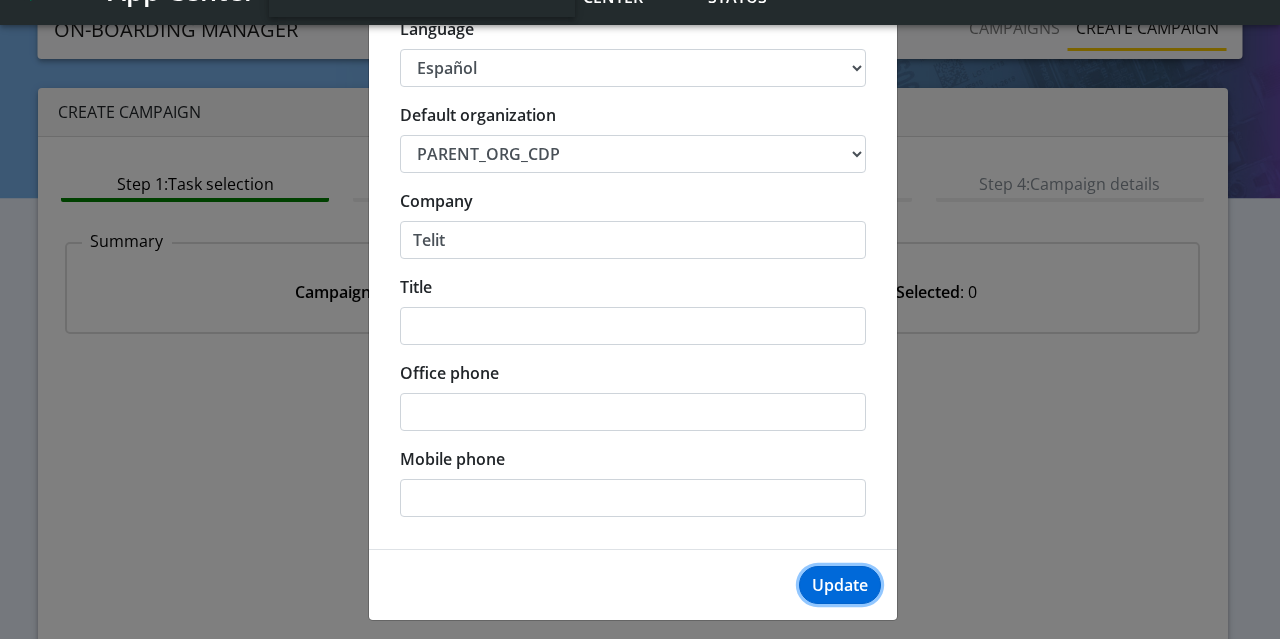 click on "Update" at bounding box center (840, 585) 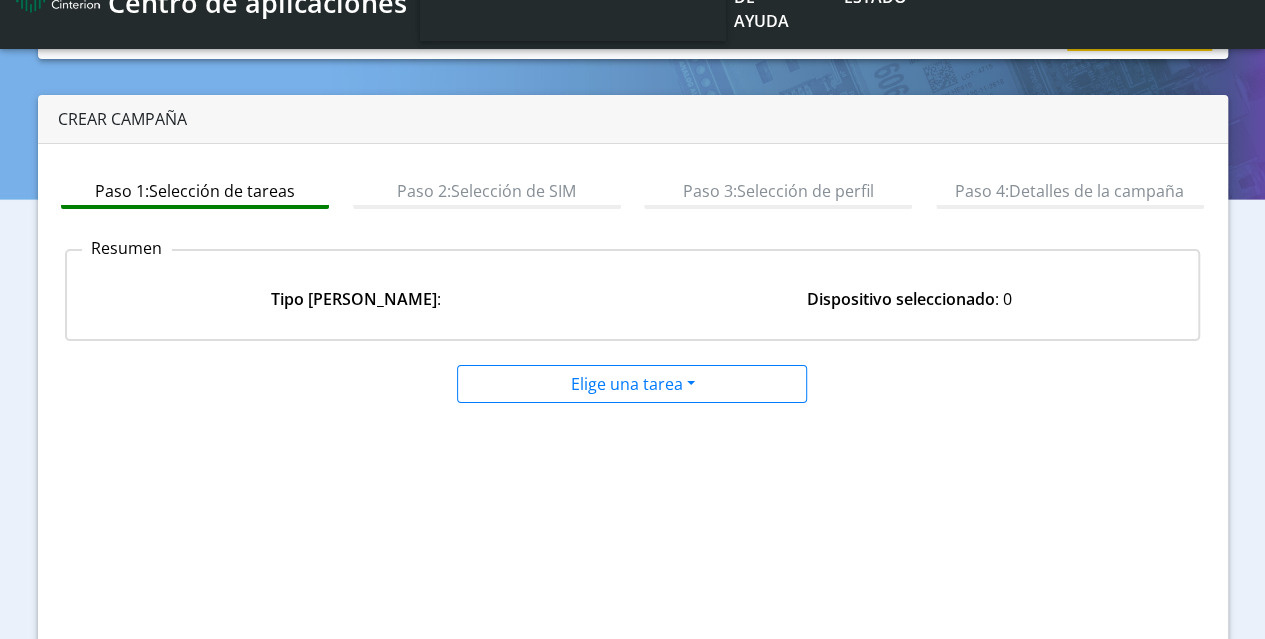 scroll, scrollTop: 100, scrollLeft: 0, axis: vertical 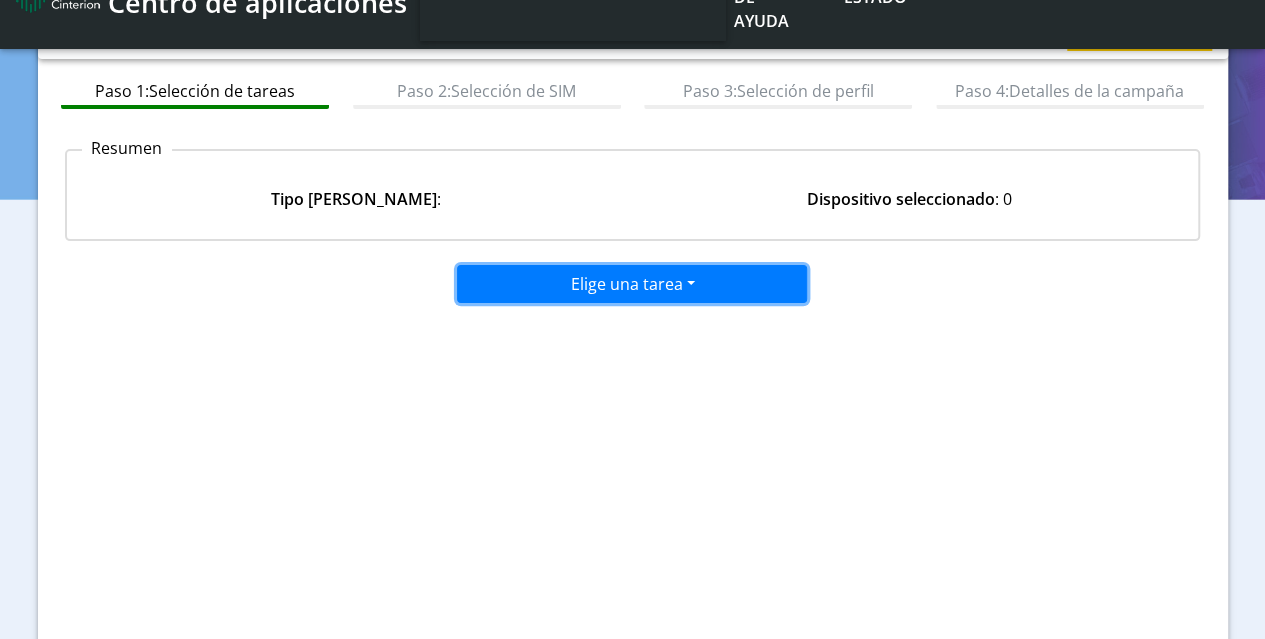 click on "Elige una tarea" at bounding box center [632, 284] 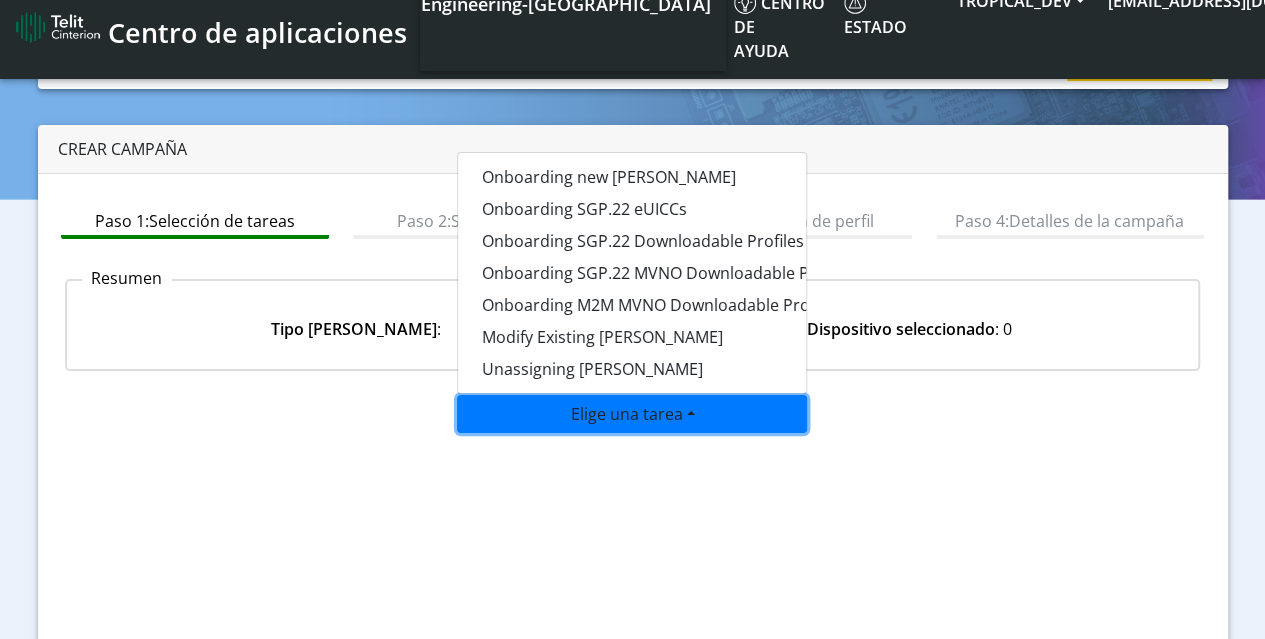 scroll, scrollTop: 0, scrollLeft: 0, axis: both 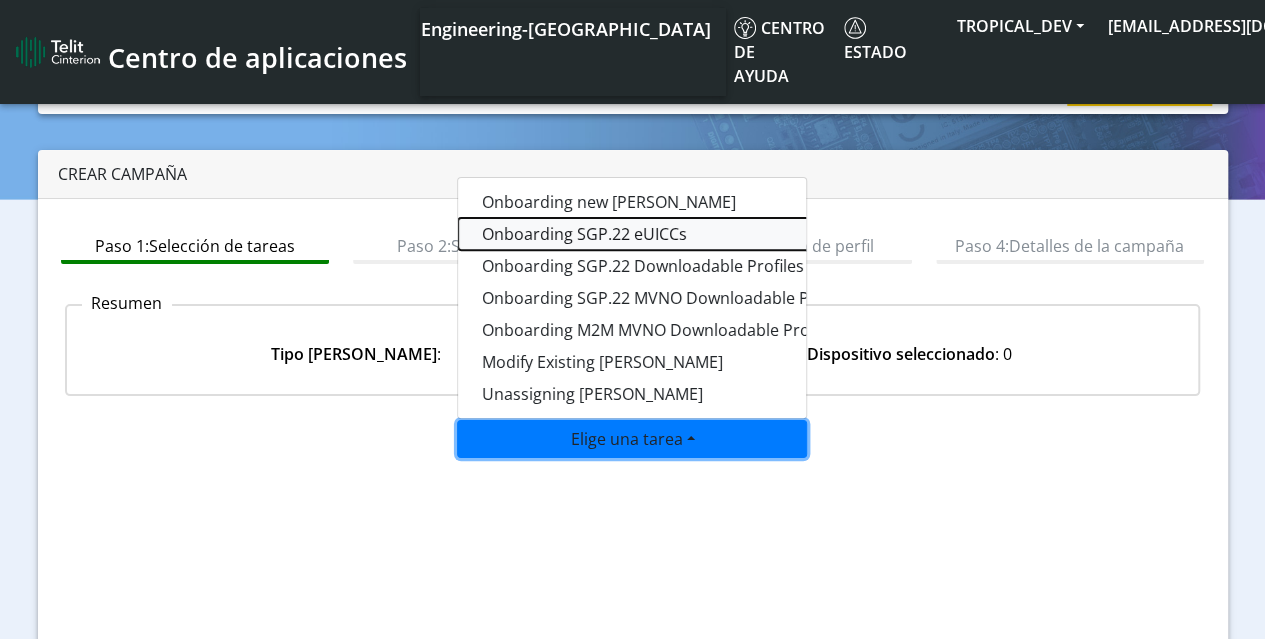 click on "Onboarding SGP.22 eUICCs" at bounding box center [708, 234] 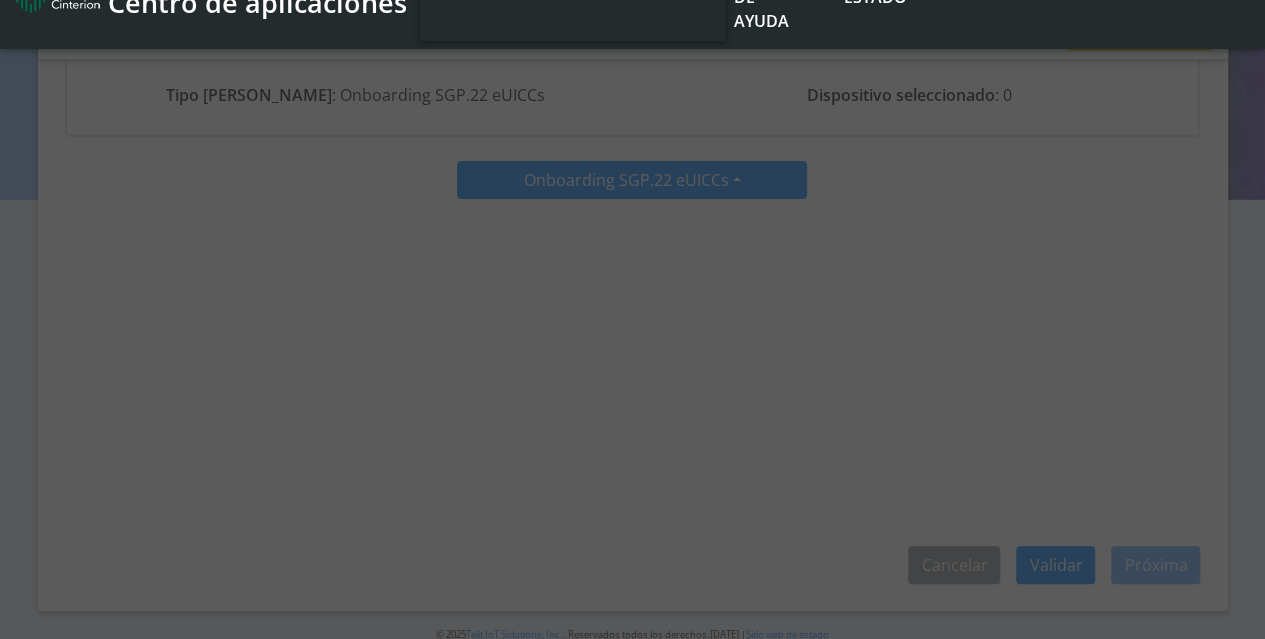 scroll, scrollTop: 238, scrollLeft: 0, axis: vertical 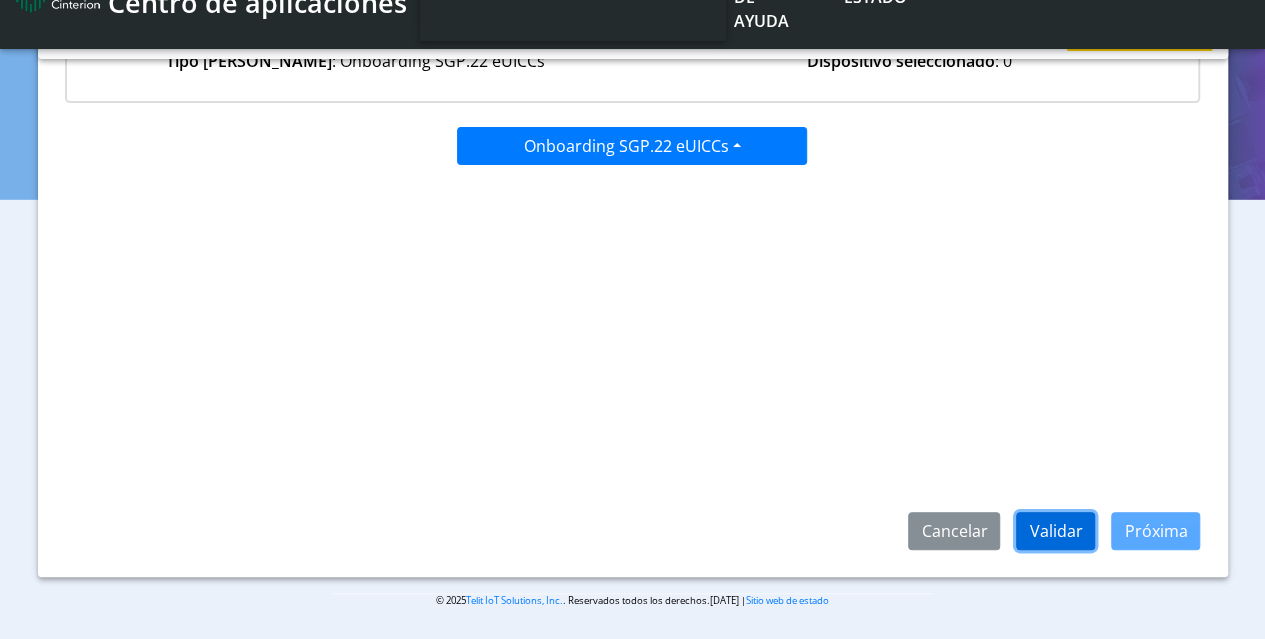 click on "Validar" at bounding box center [1055, 531] 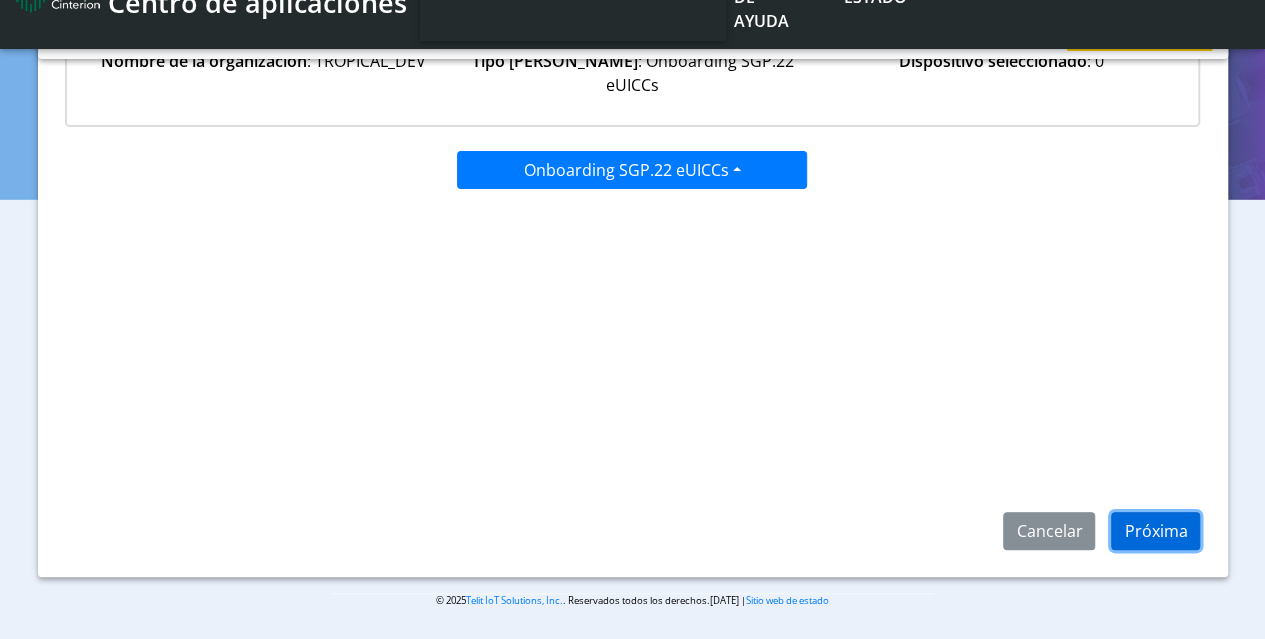 click on "Próxima" at bounding box center [1155, 531] 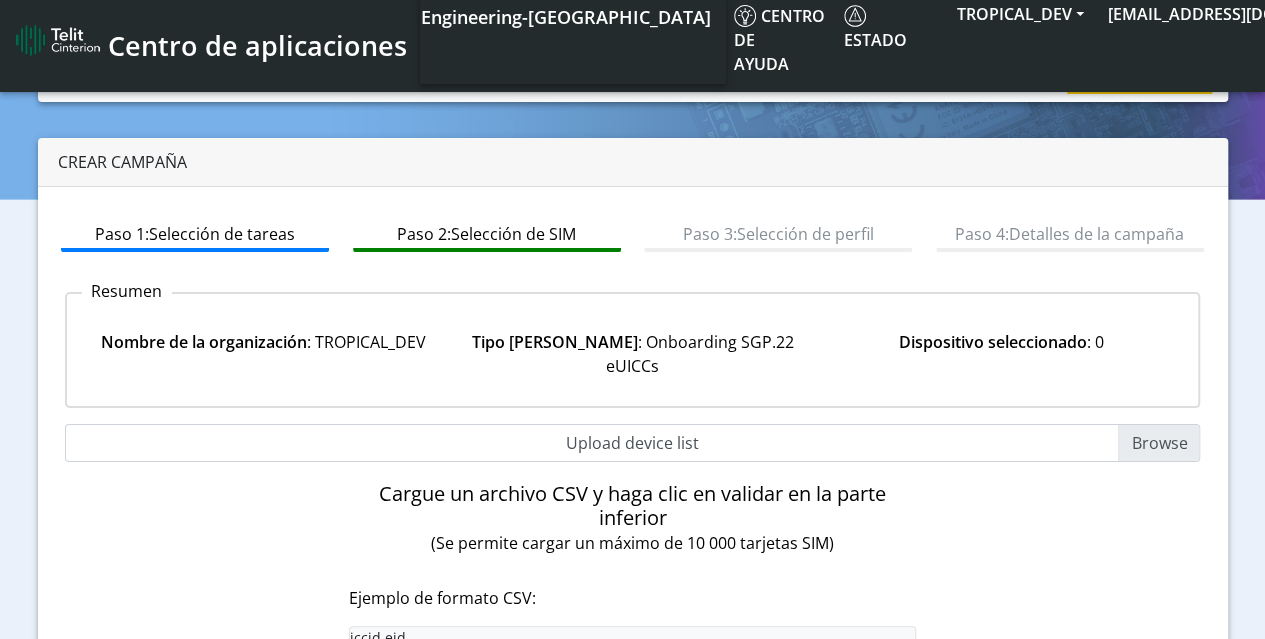 scroll, scrollTop: 0, scrollLeft: 0, axis: both 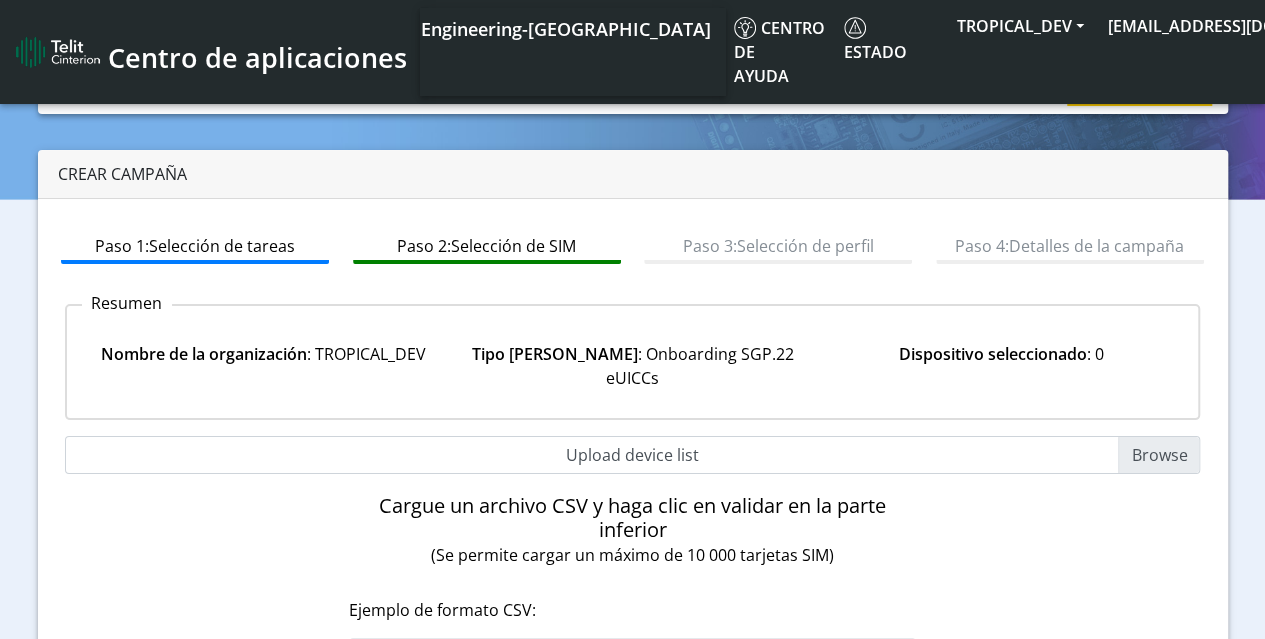 click on "Upload device list" at bounding box center (633, 455) 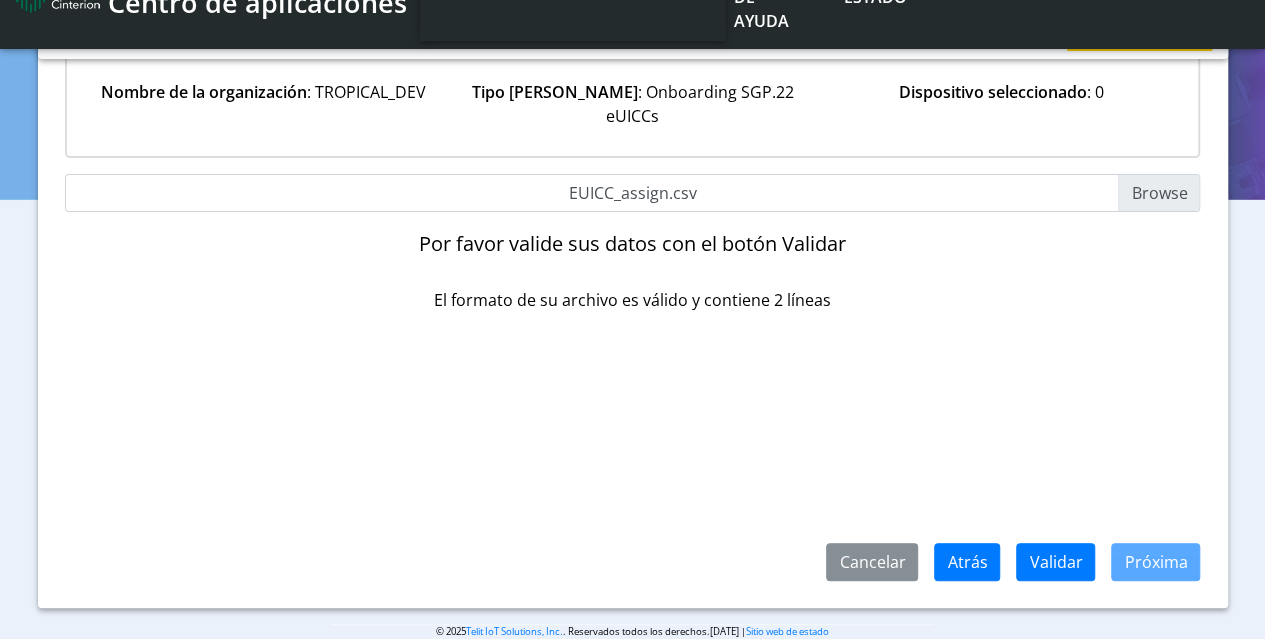 scroll, scrollTop: 238, scrollLeft: 0, axis: vertical 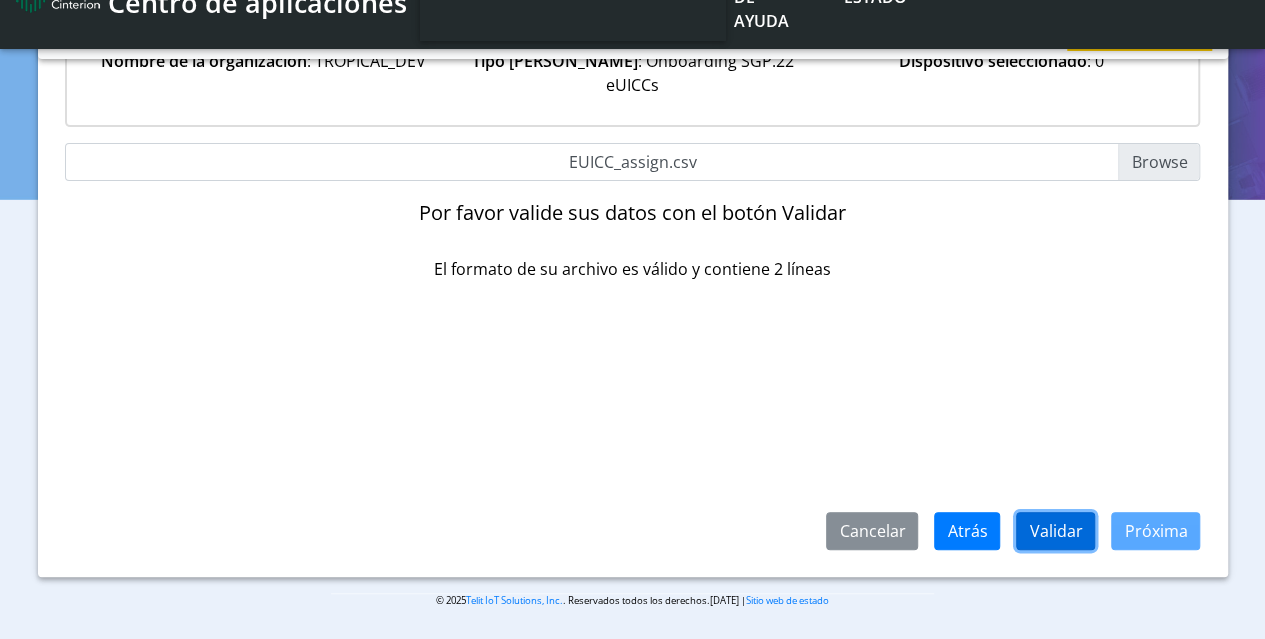 click on "Validar" at bounding box center (1055, 531) 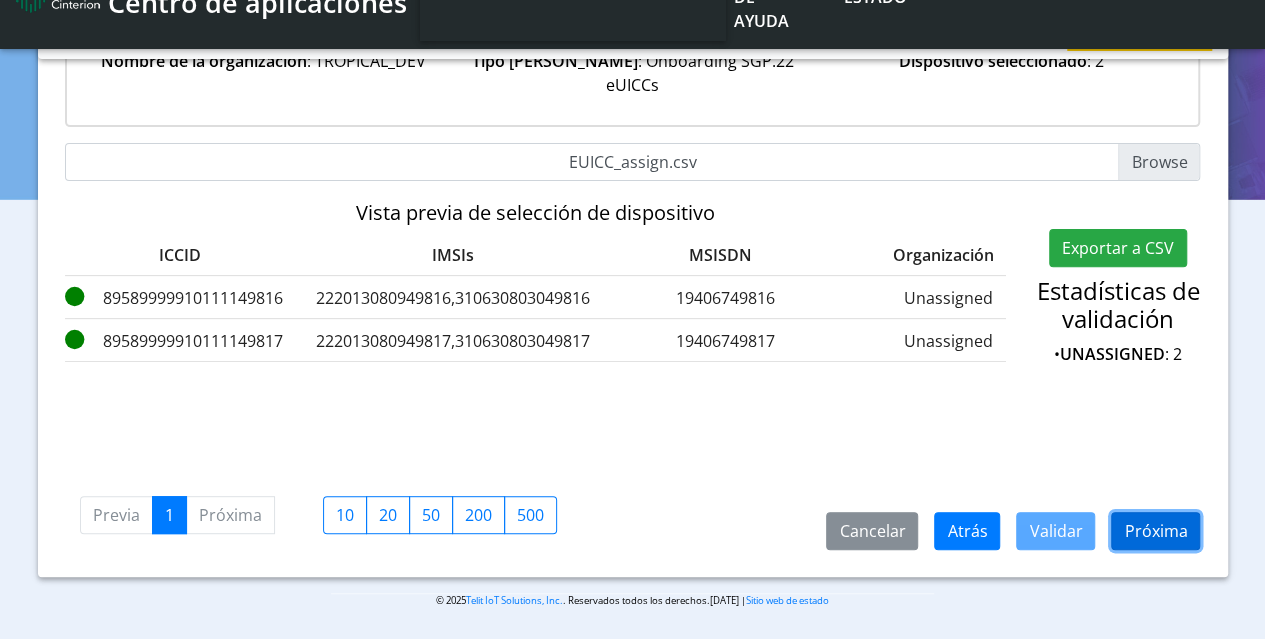 click on "Próxima" at bounding box center (1155, 531) 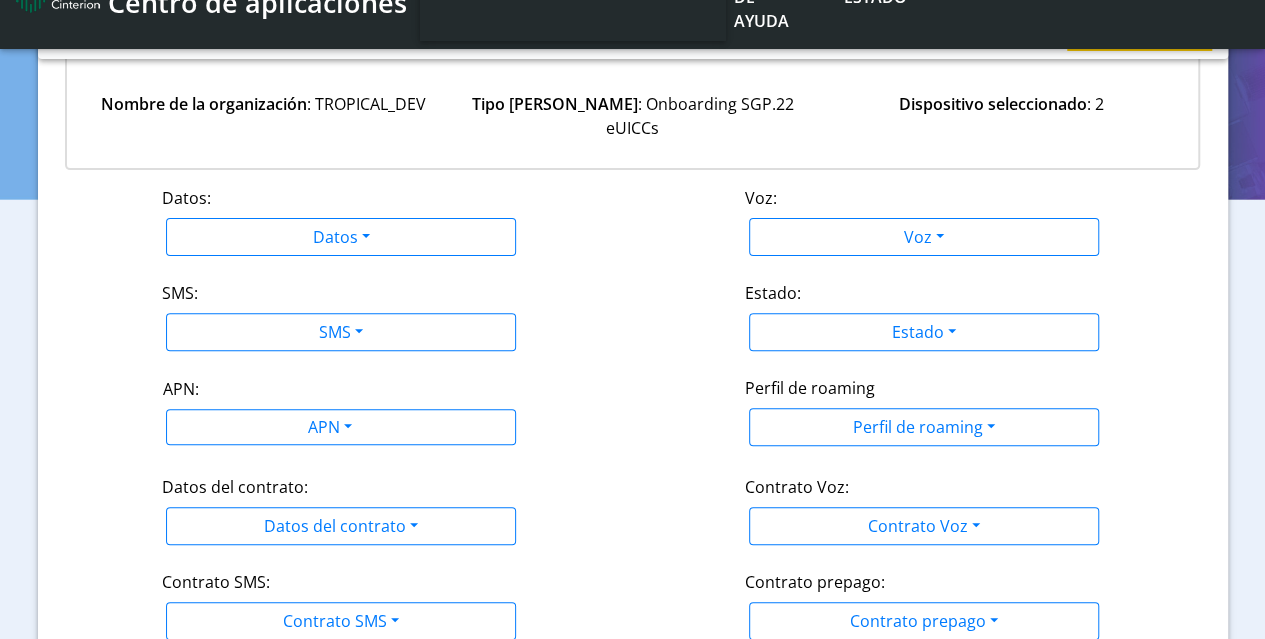 scroll, scrollTop: 200, scrollLeft: 0, axis: vertical 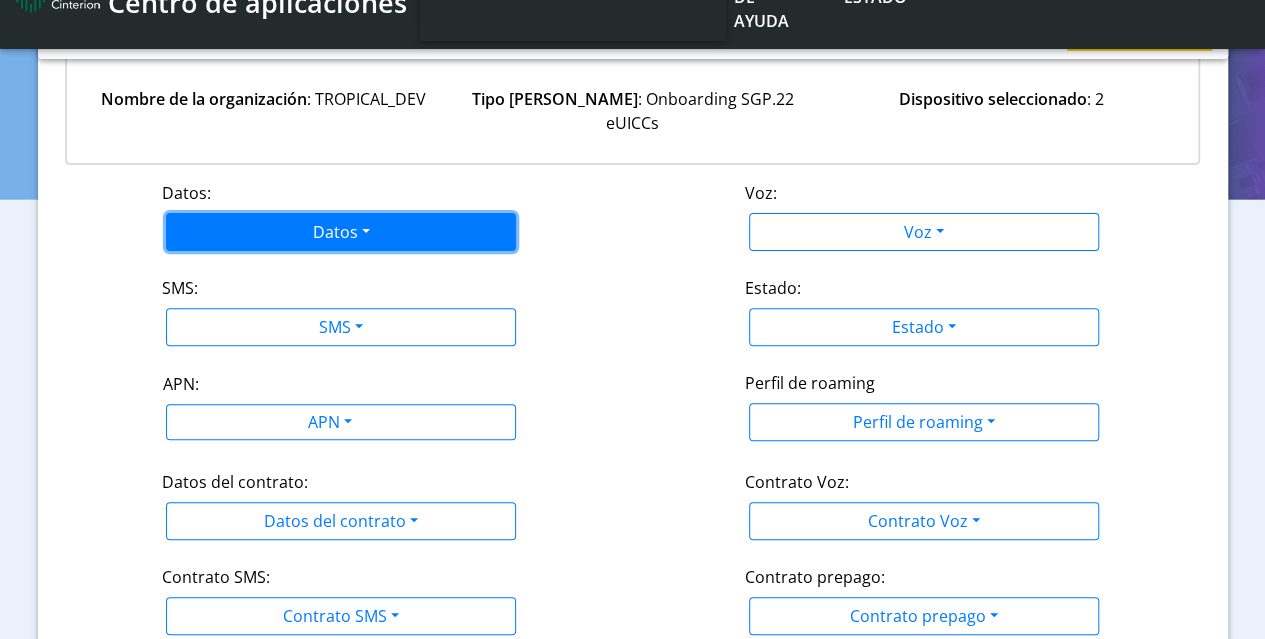 click on "Datos" at bounding box center (341, 232) 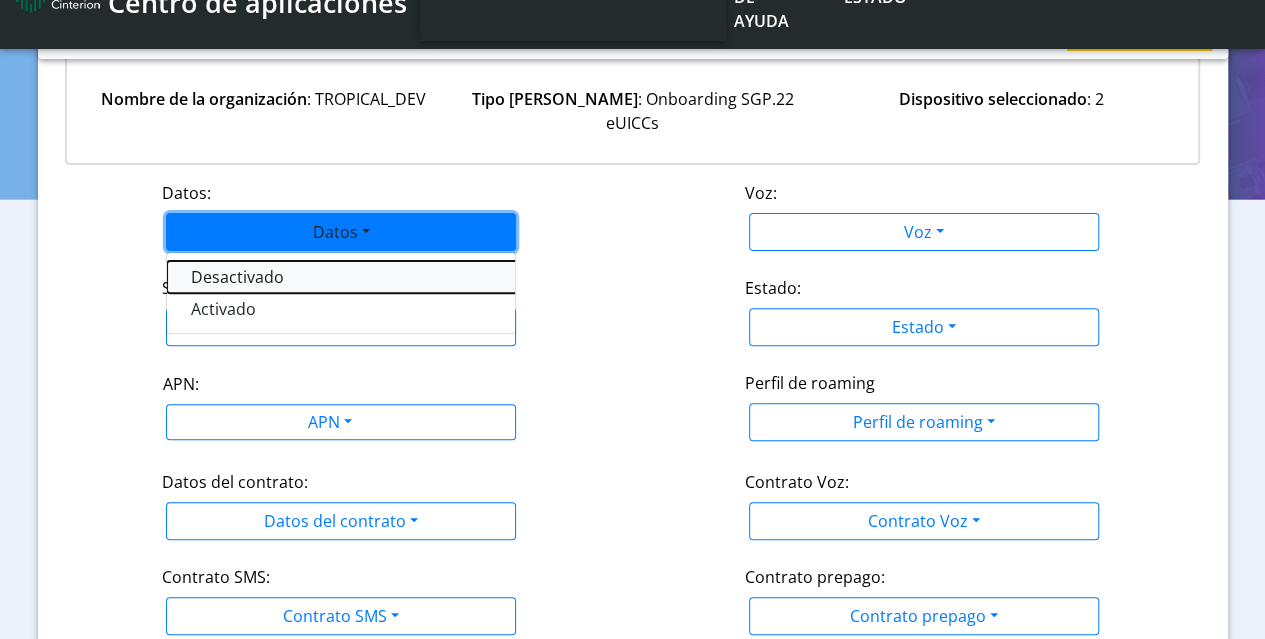 click on "Desactivado" at bounding box center [417, 277] 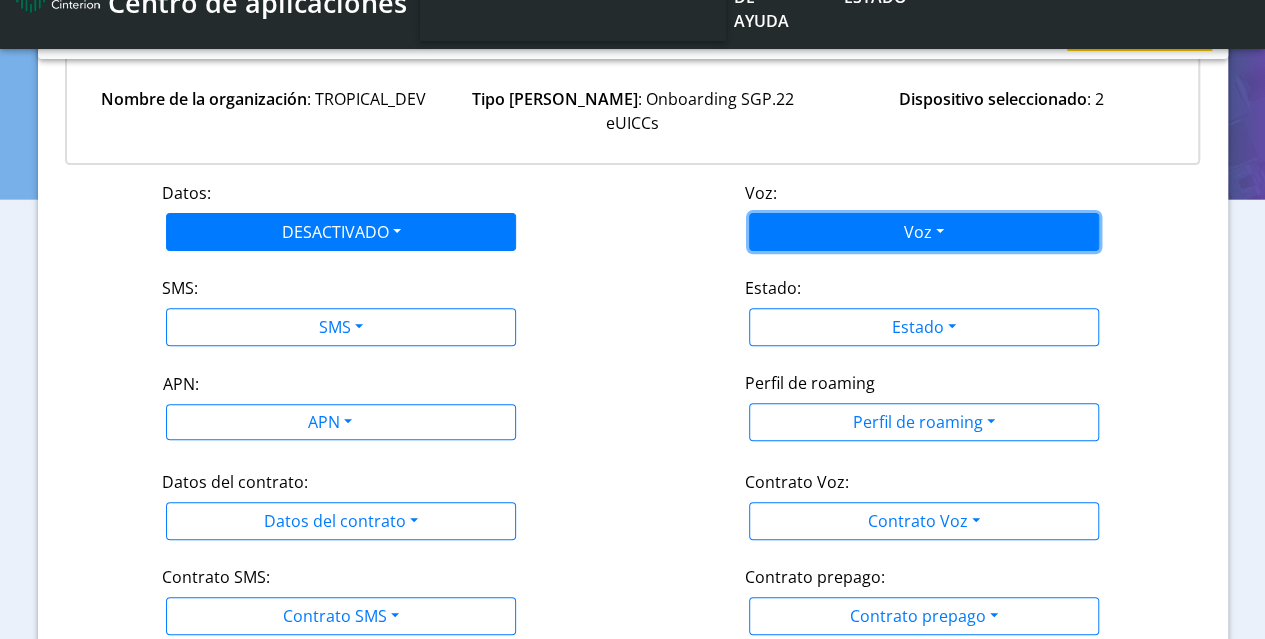 click on "Voz" at bounding box center [924, 232] 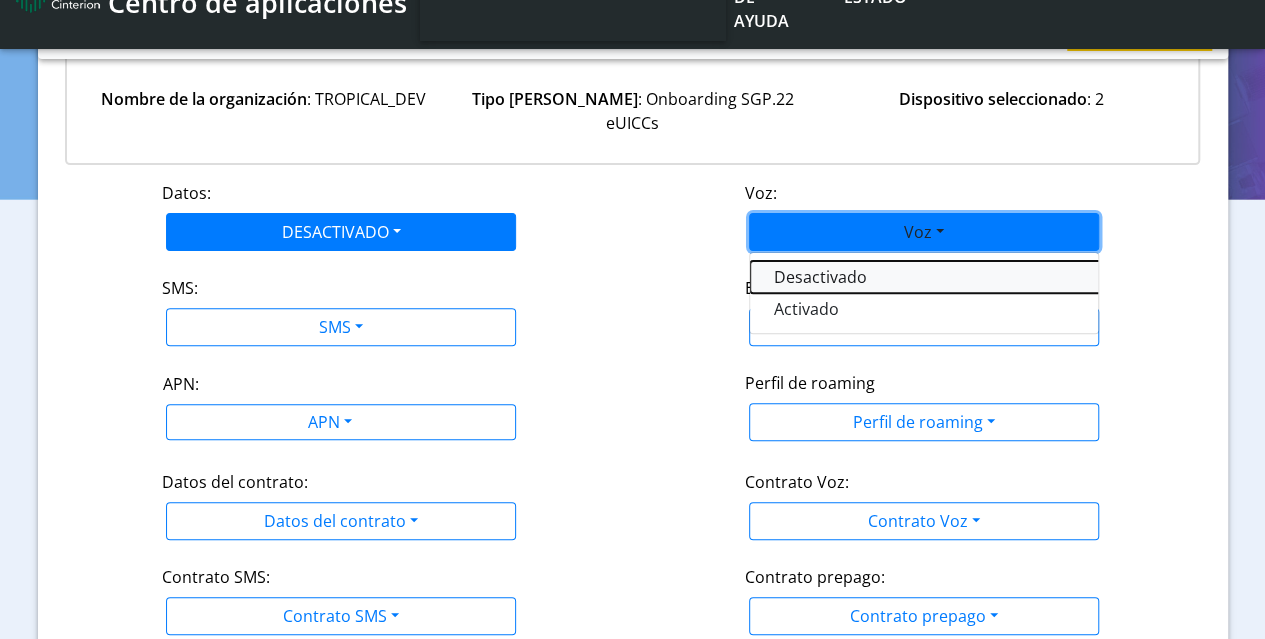 click on "Desactivado" at bounding box center (1000, 277) 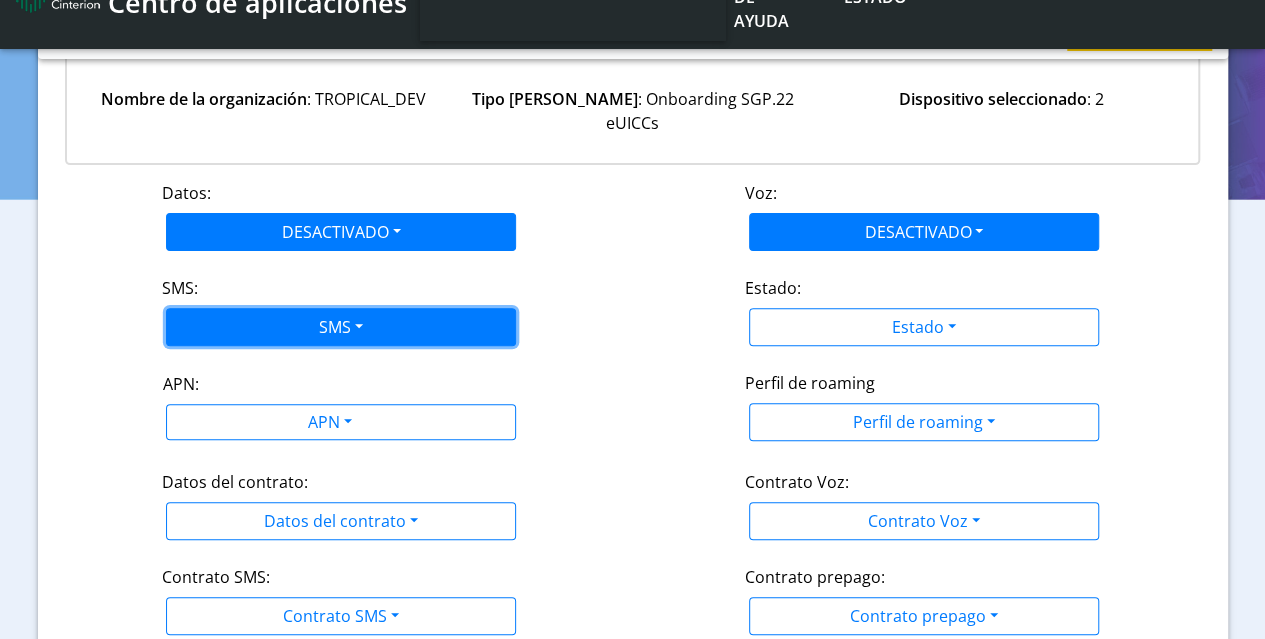 click on "SMS" at bounding box center (341, 327) 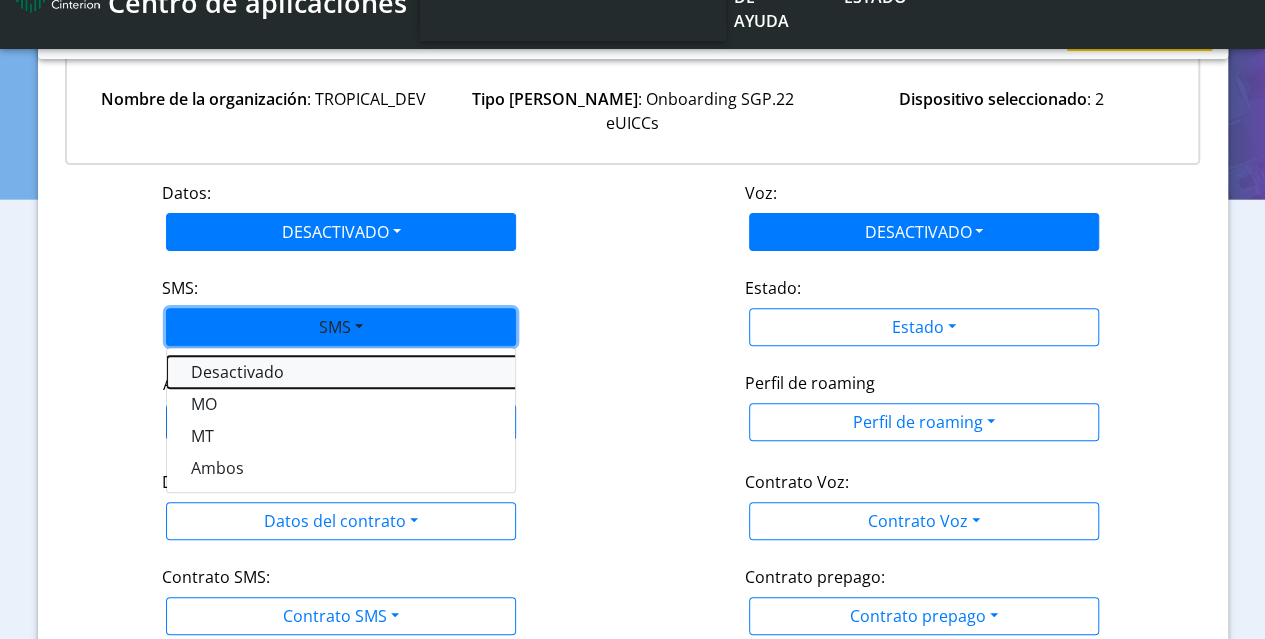 click on "Desactivado" at bounding box center [417, 372] 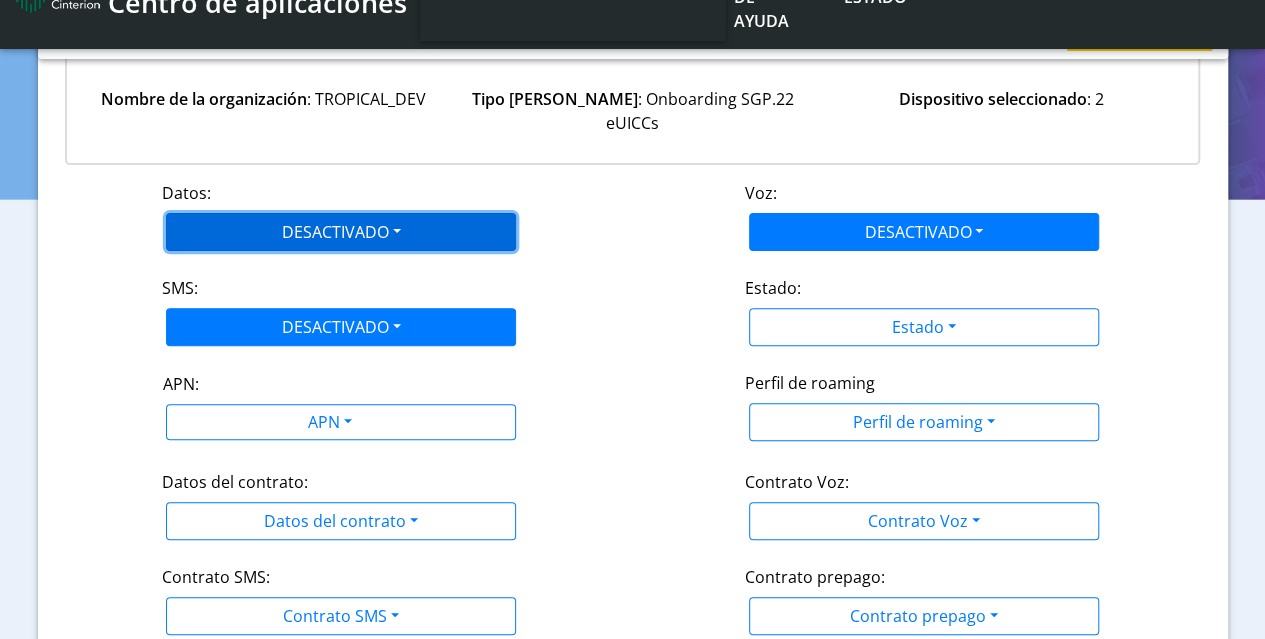 click on "DESACTIVADO" at bounding box center (341, 232) 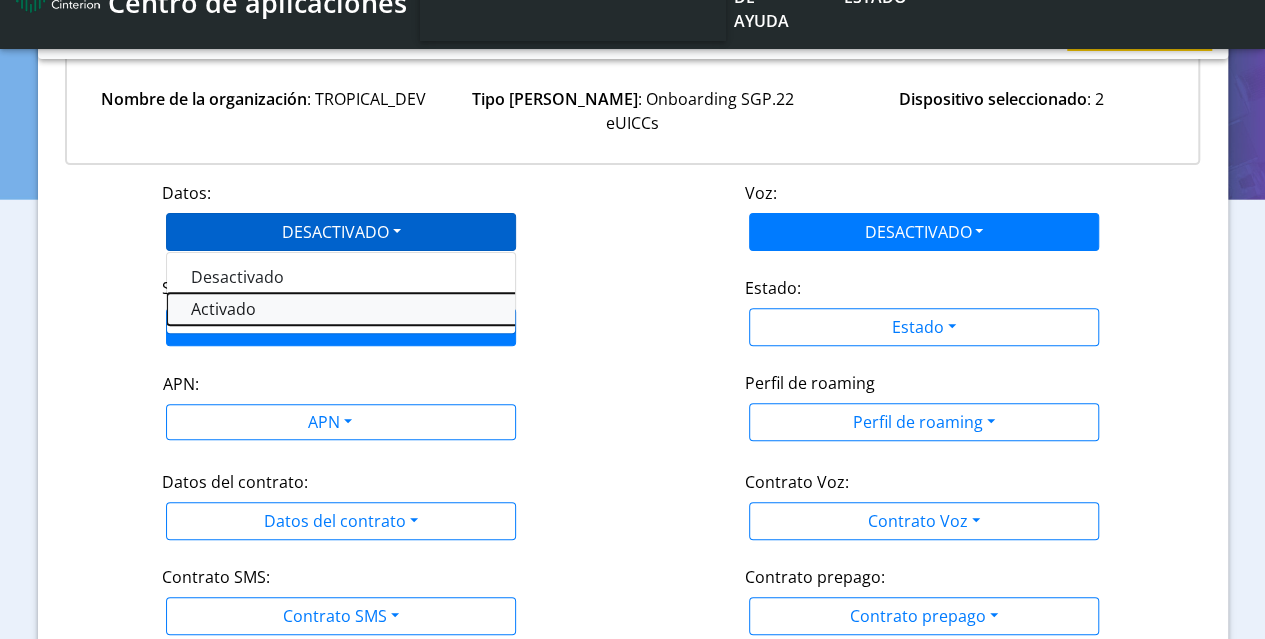 click on "Activado" at bounding box center (417, 309) 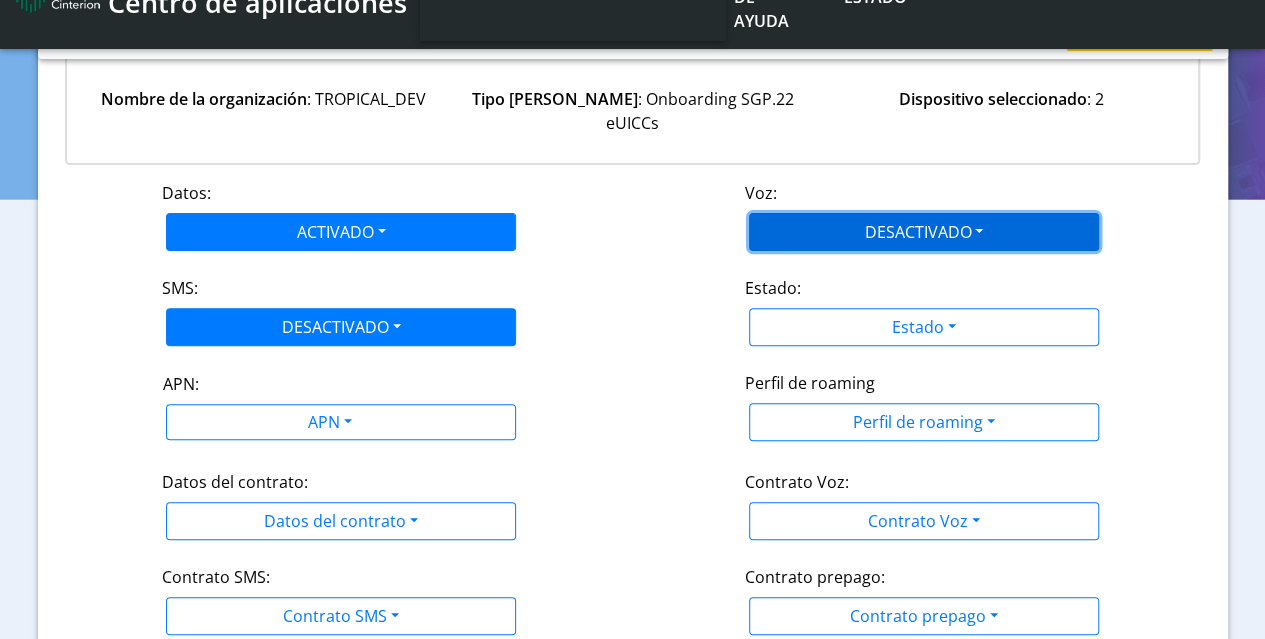 click on "DESACTIVADO" at bounding box center (924, 232) 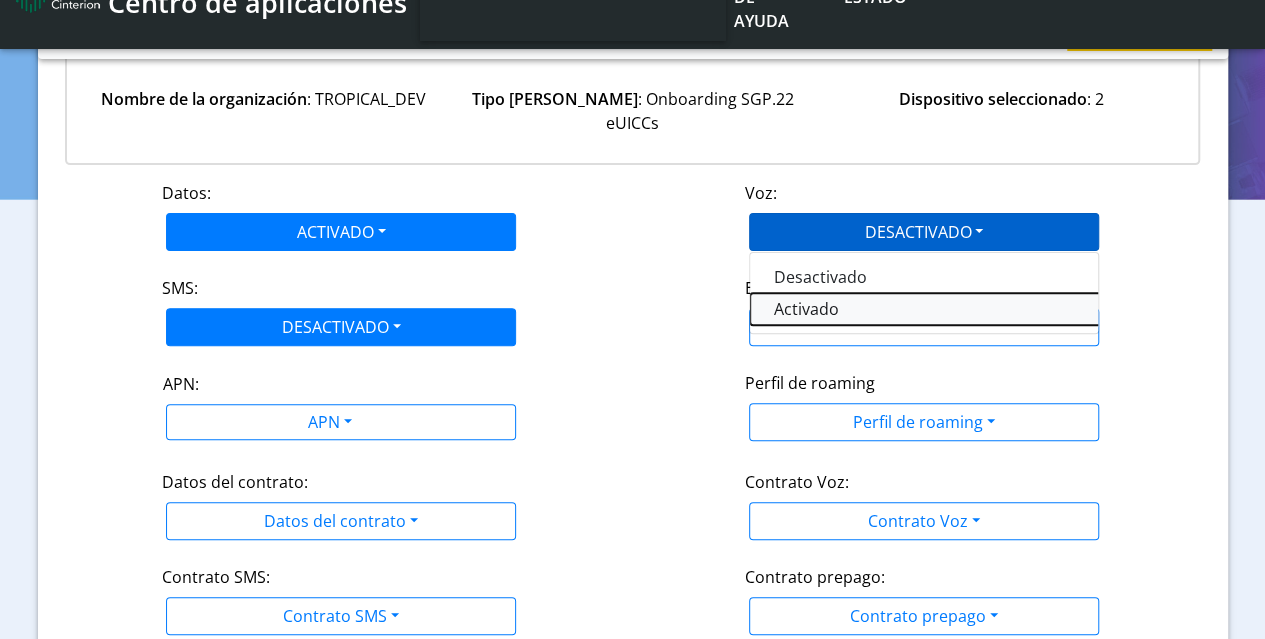 click on "Activado" at bounding box center (1000, 309) 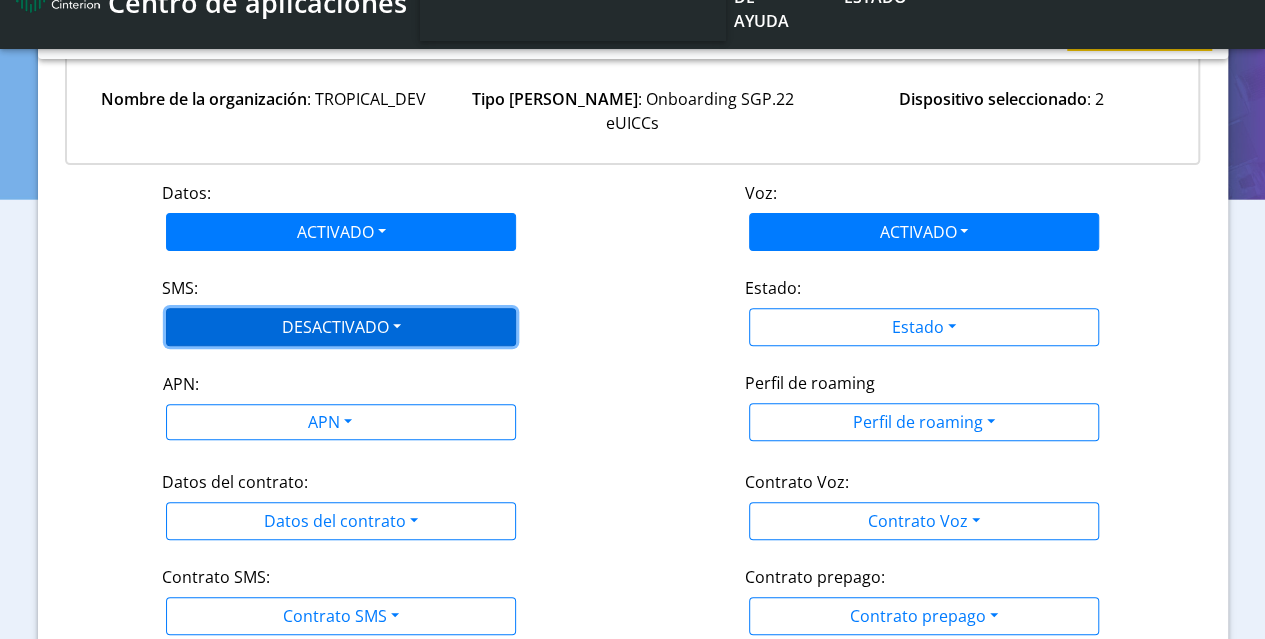 click on "DESACTIVADO" at bounding box center [341, 327] 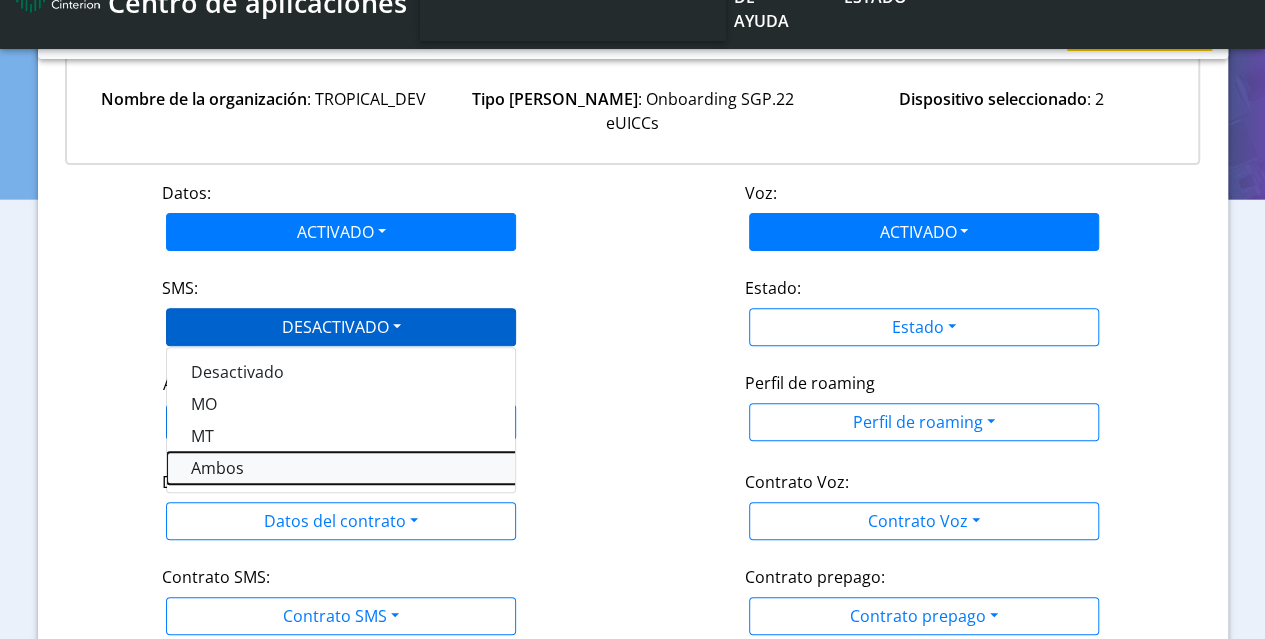 click on "Ambos" at bounding box center [417, 468] 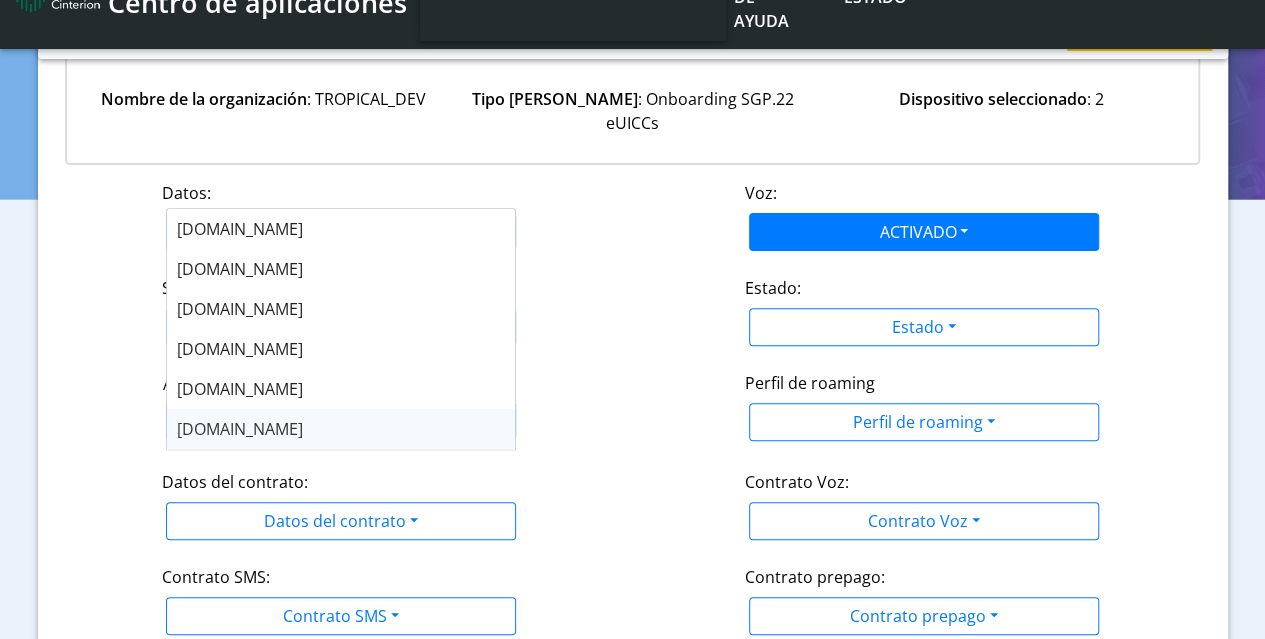 click on "Centro de aplicaciones
Engineering-US
Centro de ayuda
Estado
TROPICAL_DEV
sadminuser@example.com
APN" at bounding box center (632, 95) 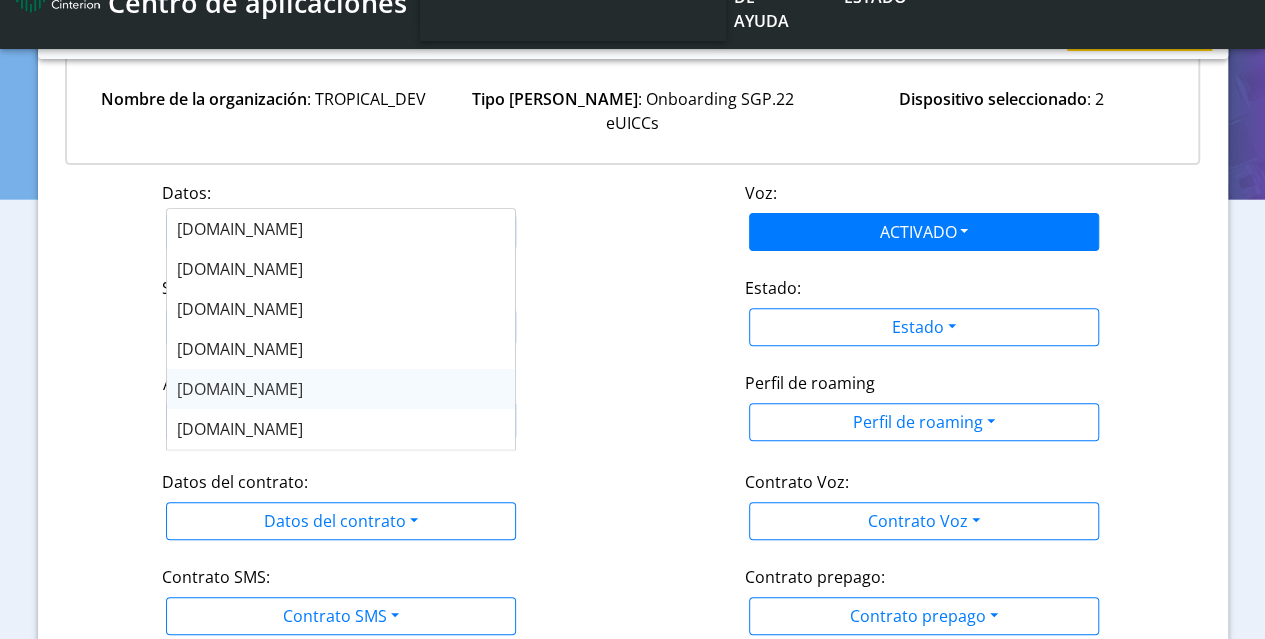 click on "nxt17.eu" at bounding box center [240, 389] 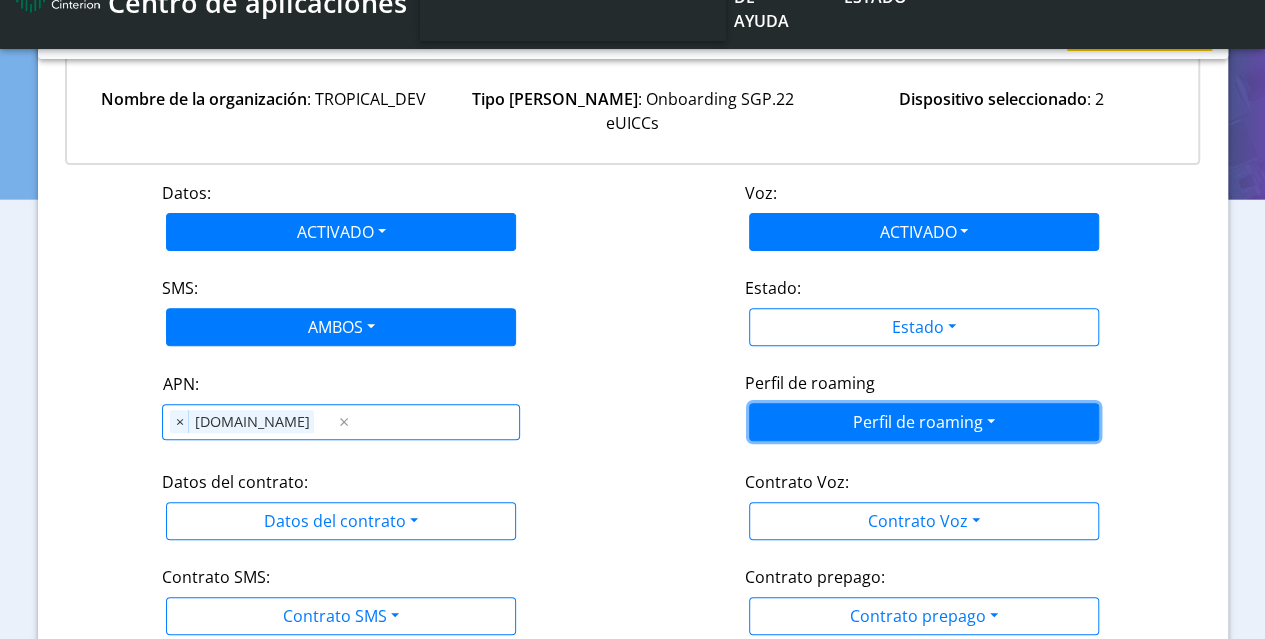 click on "Perfil de roaming" at bounding box center (924, 422) 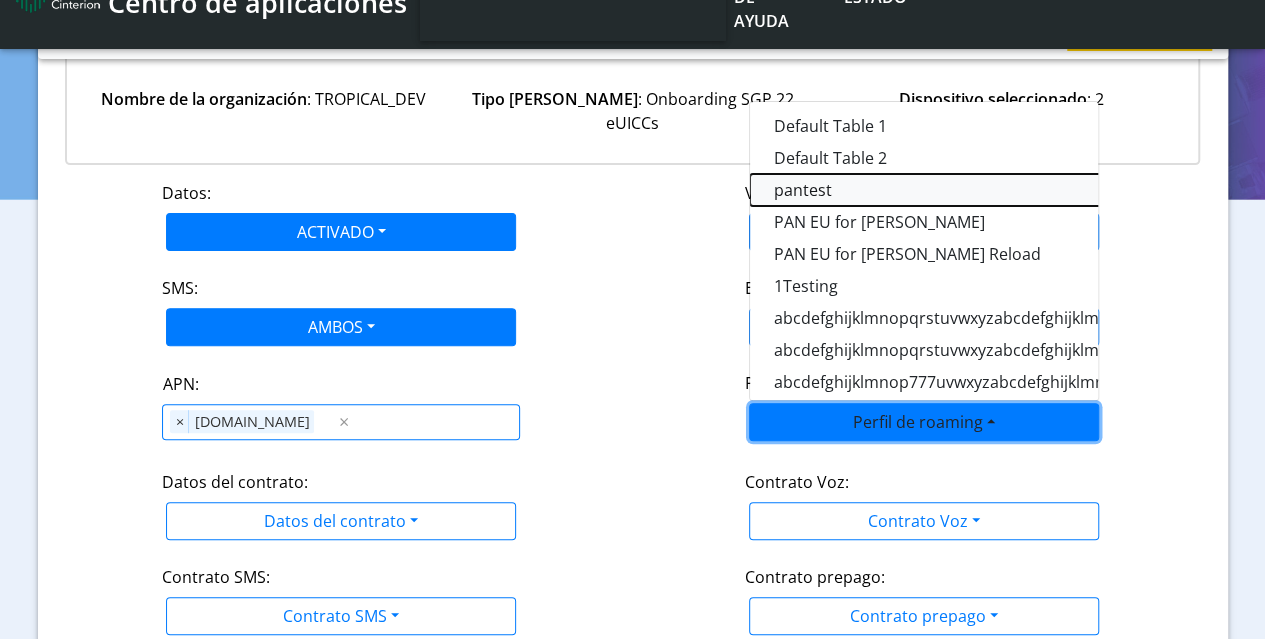 click on "pantest" at bounding box center (1000, 190) 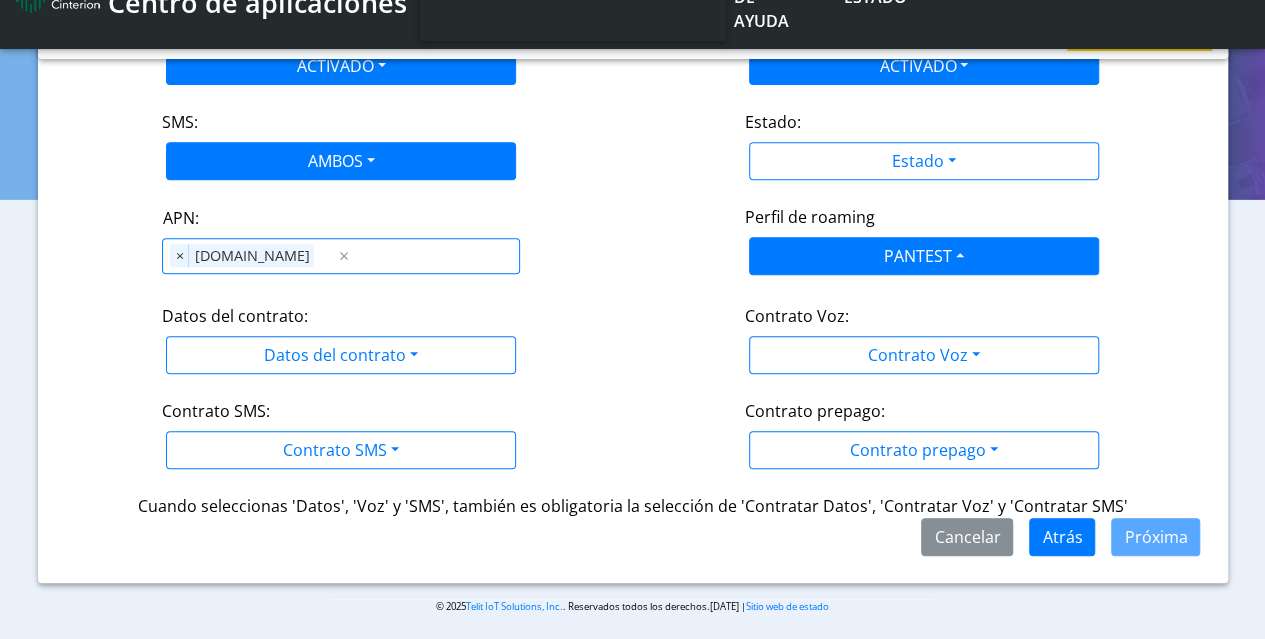 scroll, scrollTop: 367, scrollLeft: 0, axis: vertical 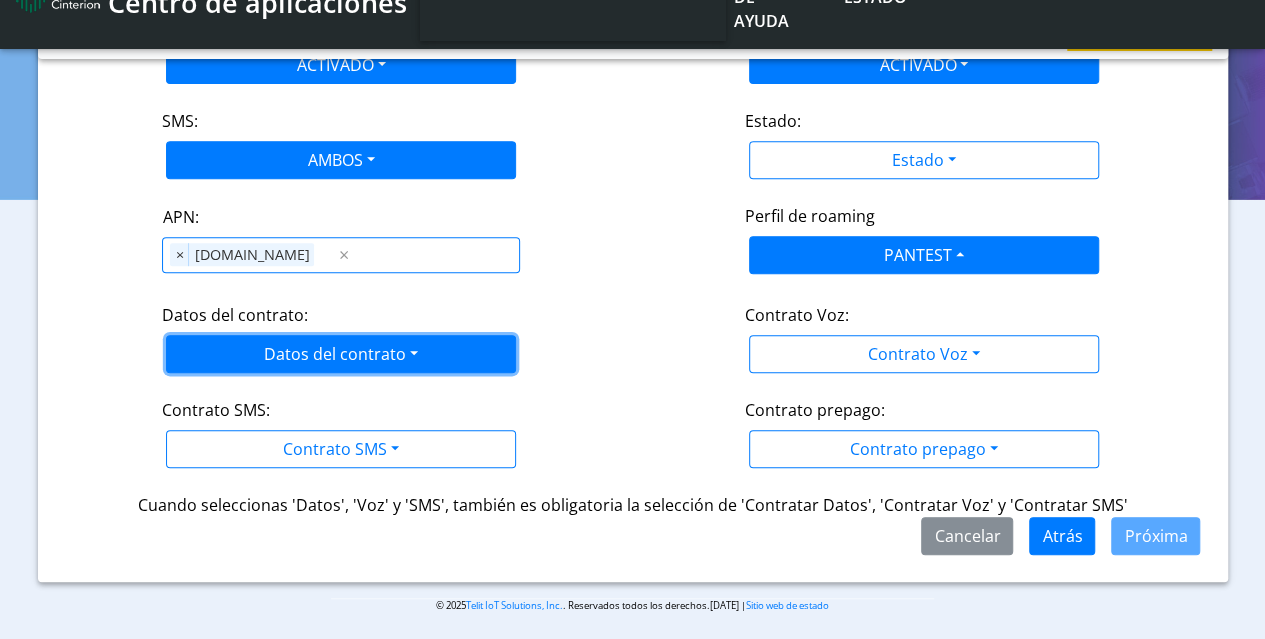 click on "Datos del contrato" at bounding box center [341, 354] 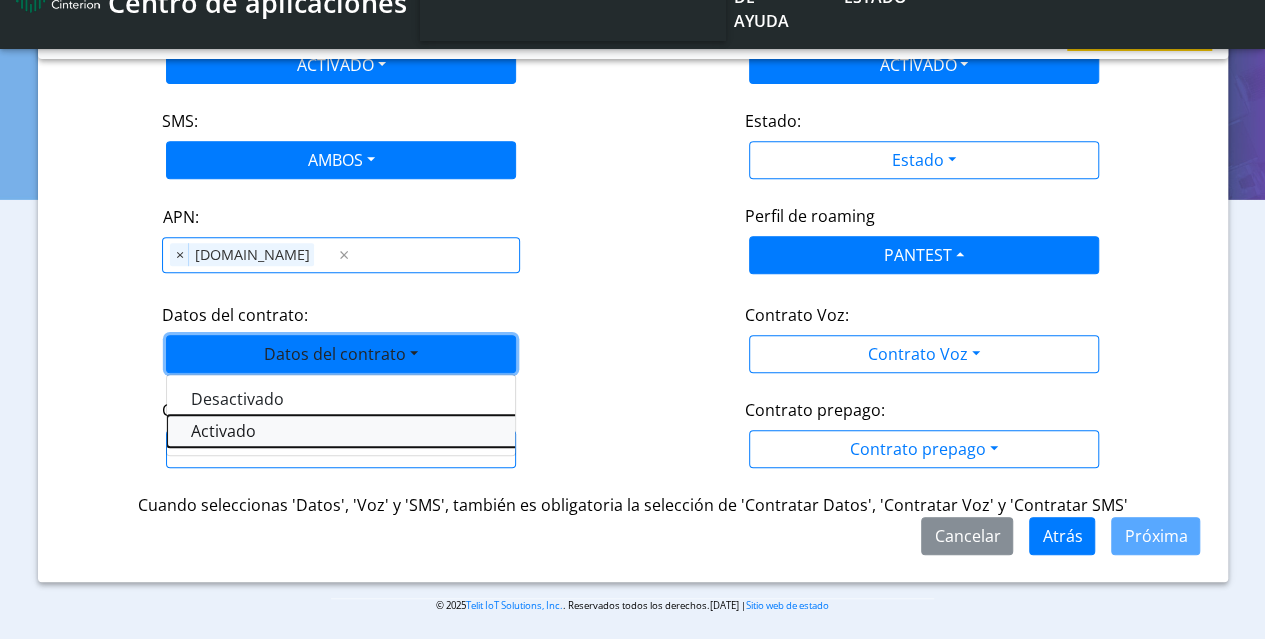 click on "Activado" at bounding box center (417, 431) 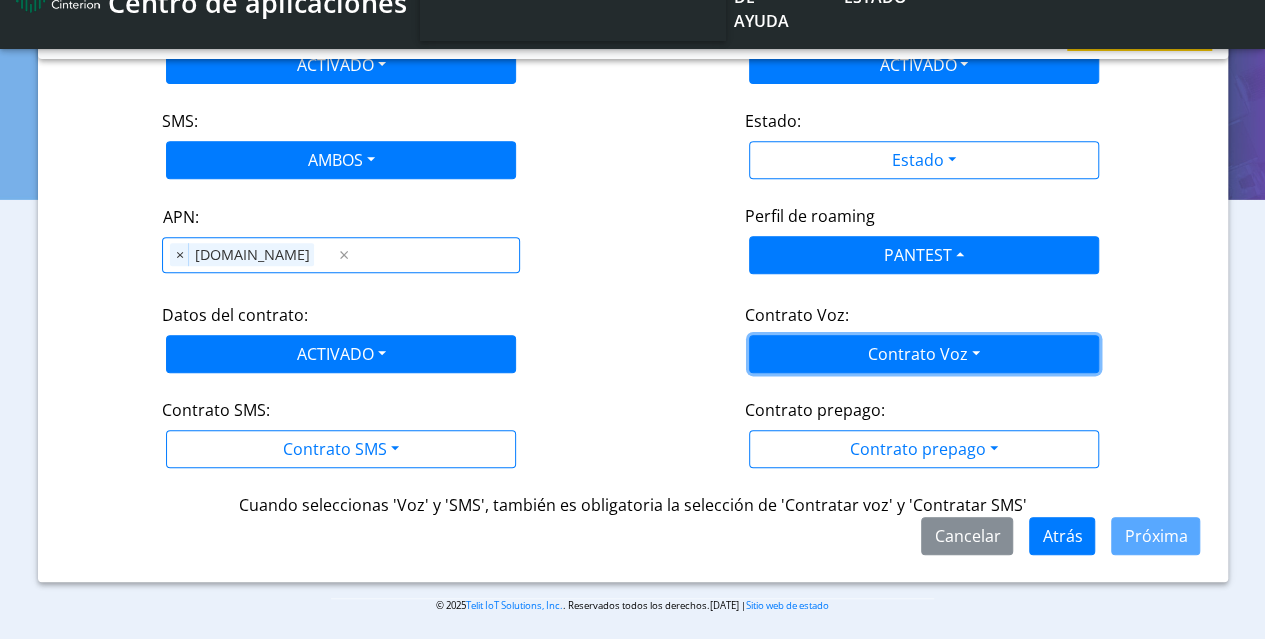 click on "Contrato Voz" at bounding box center (924, 354) 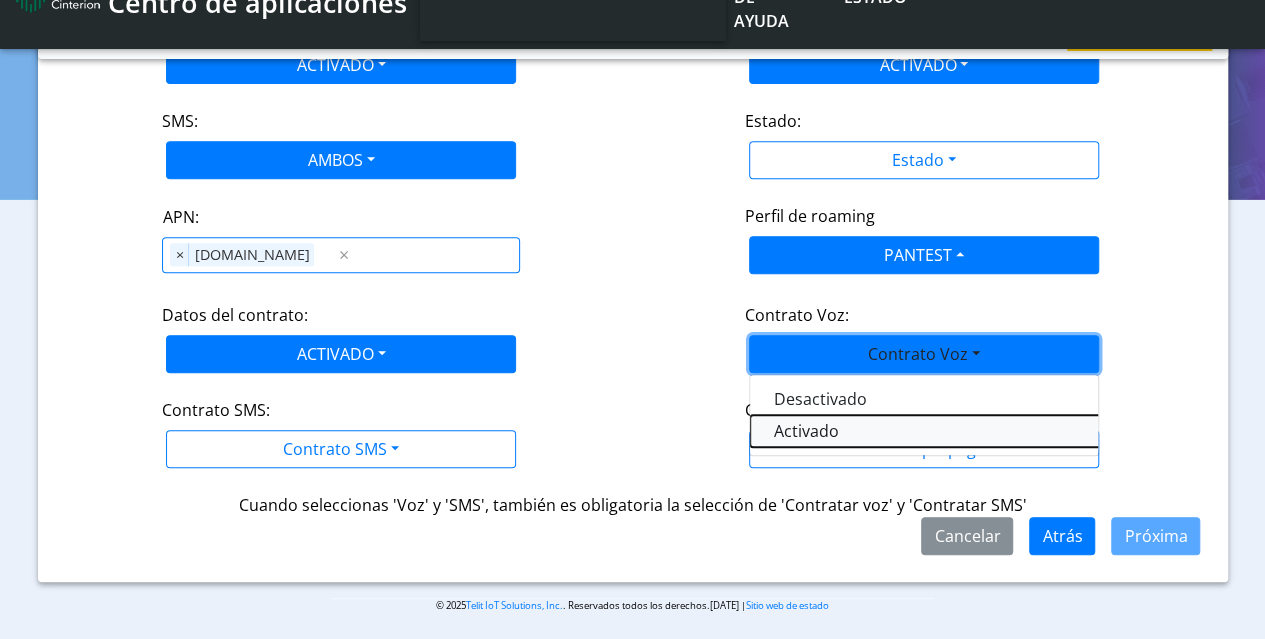 click on "Activado" at bounding box center [1000, 431] 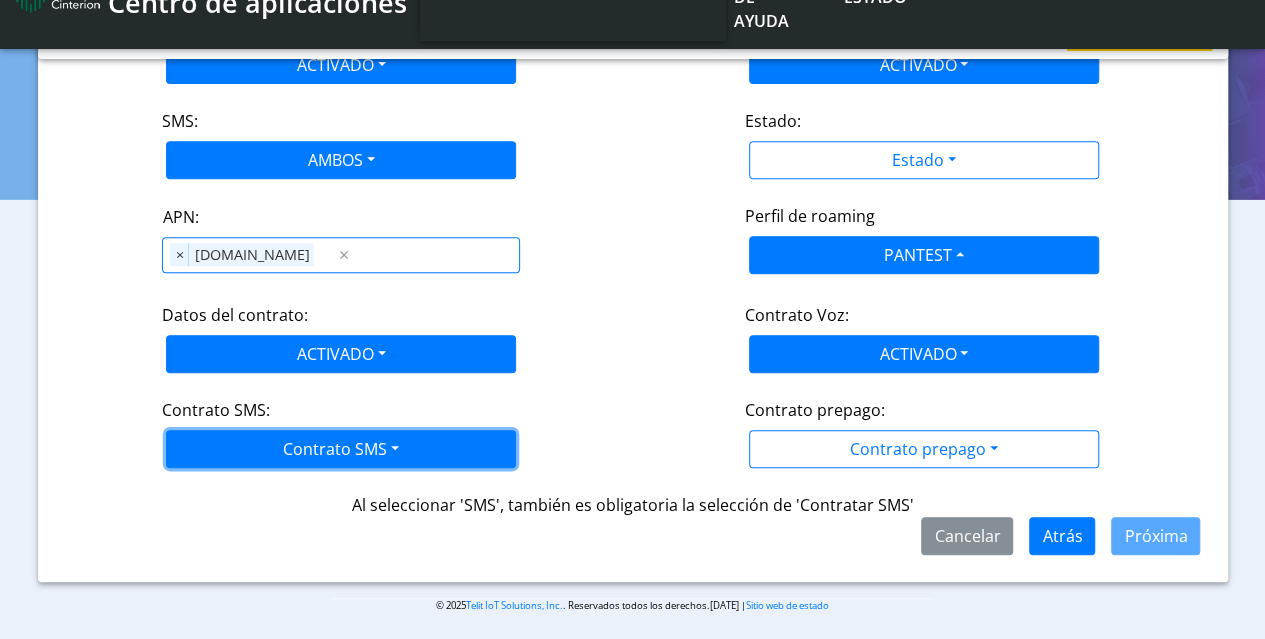 click on "Contrato SMS" at bounding box center [341, 449] 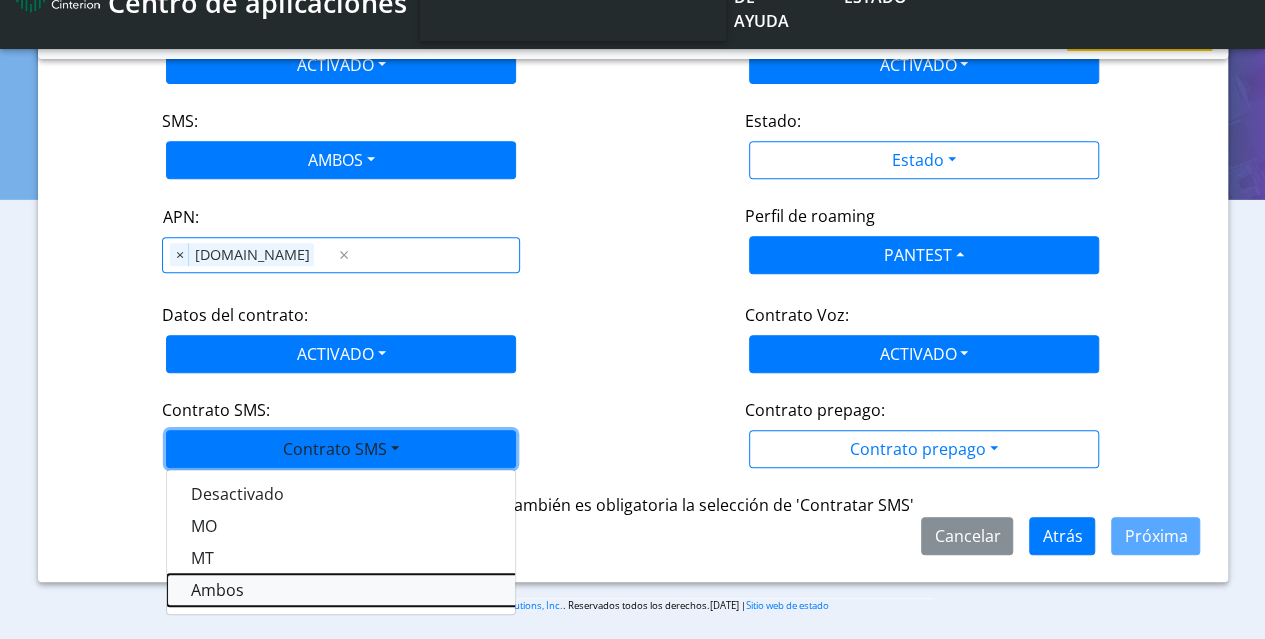 click on "Ambos" at bounding box center [417, 590] 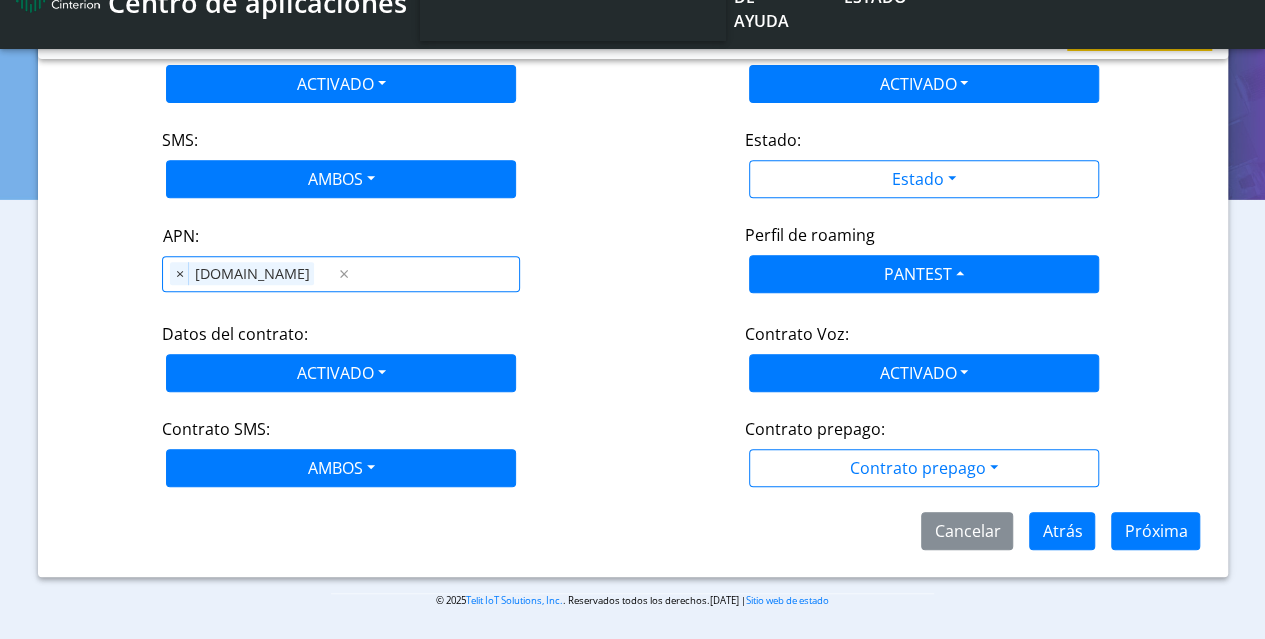 scroll, scrollTop: 343, scrollLeft: 0, axis: vertical 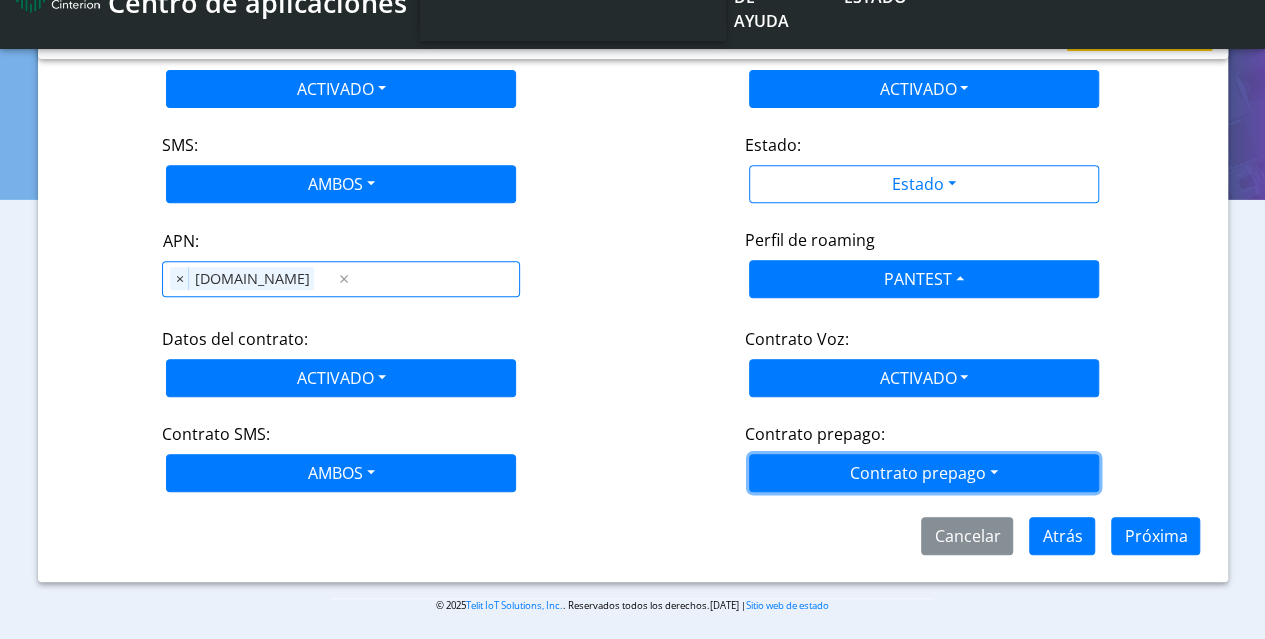 click on "Contrato prepago" at bounding box center [924, 184] 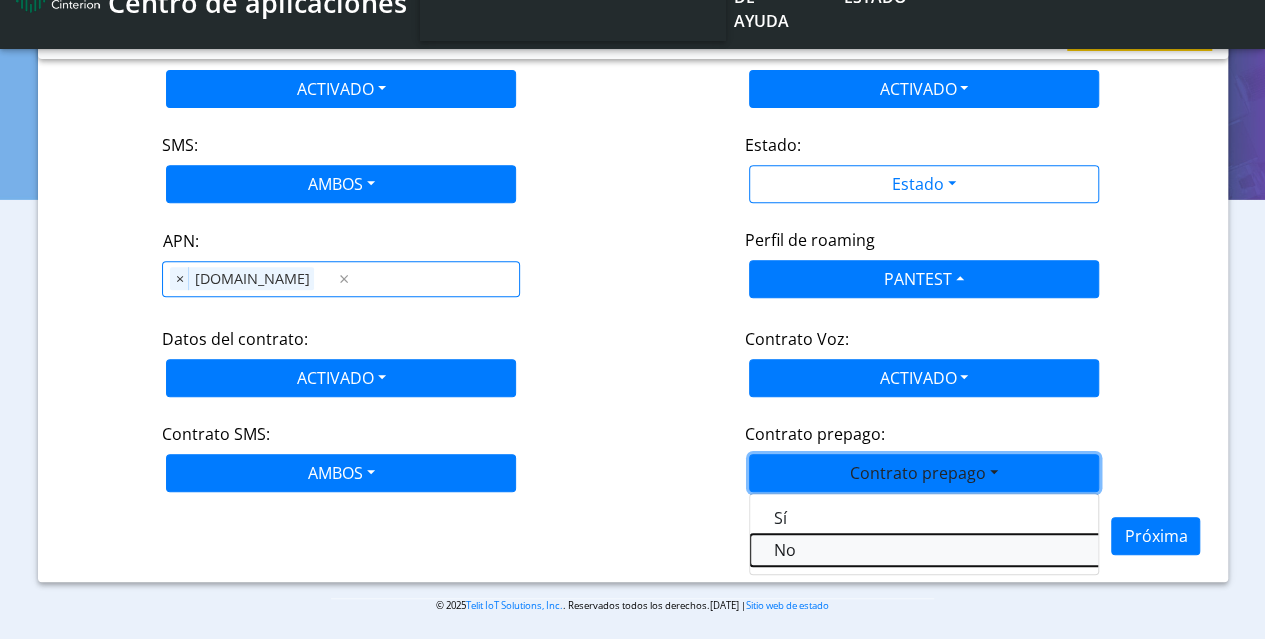 click on "No" at bounding box center [1000, 550] 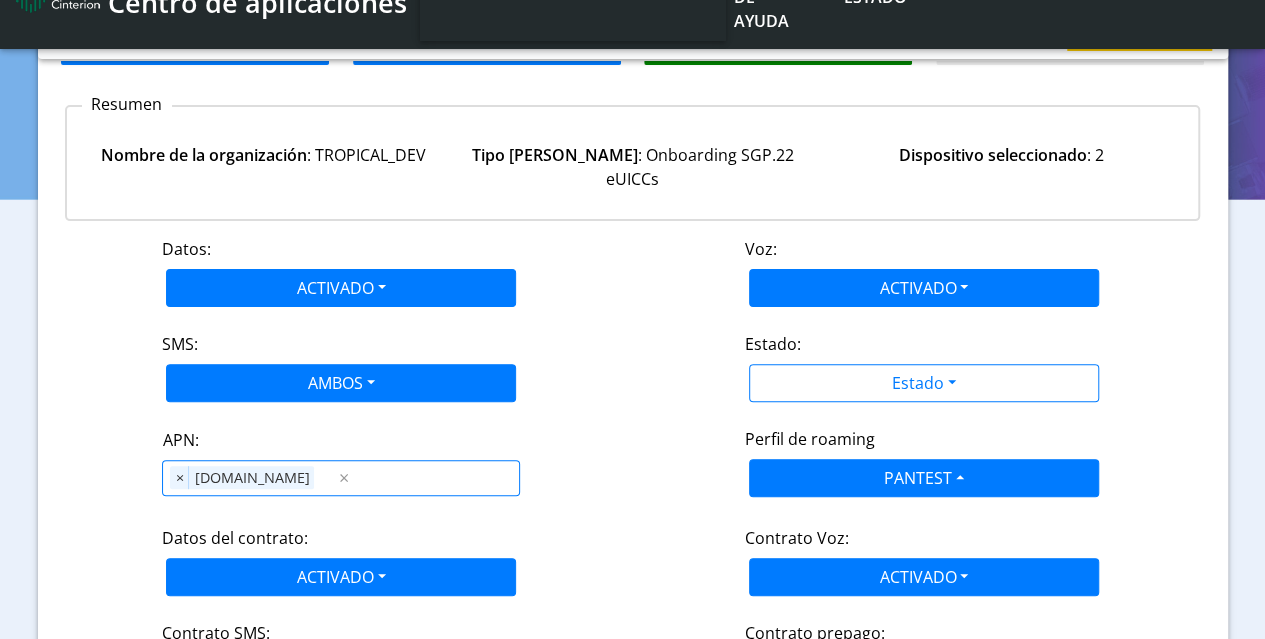 scroll, scrollTop: 343, scrollLeft: 0, axis: vertical 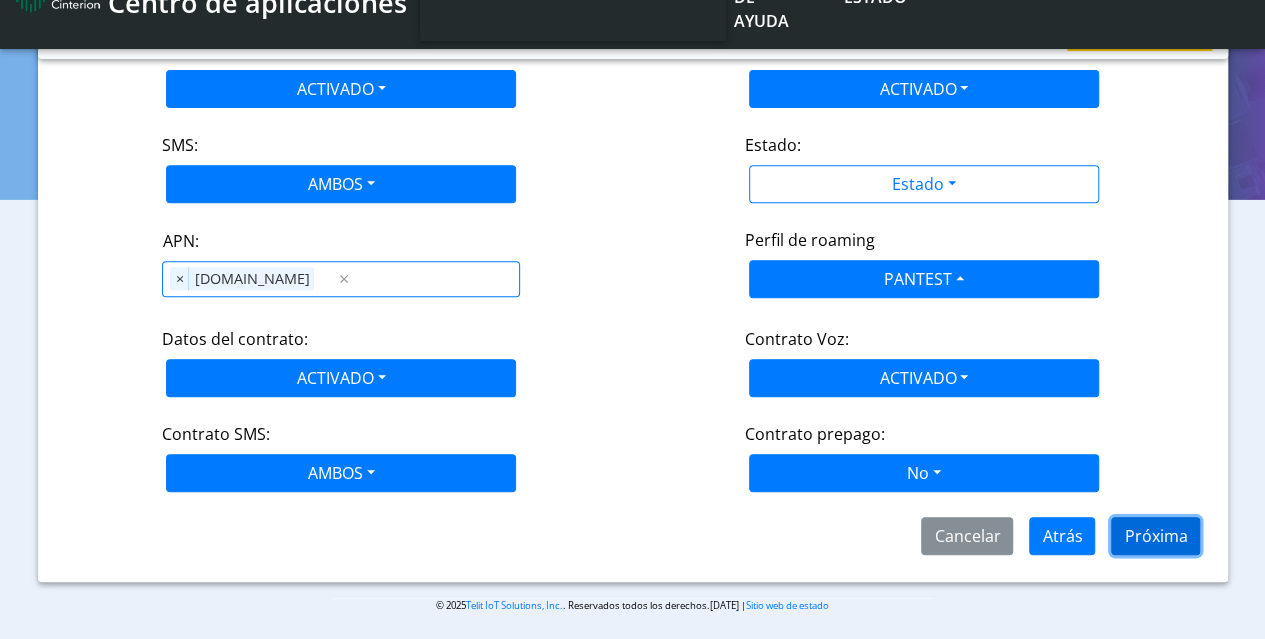 click on "Próxima" at bounding box center (1155, 536) 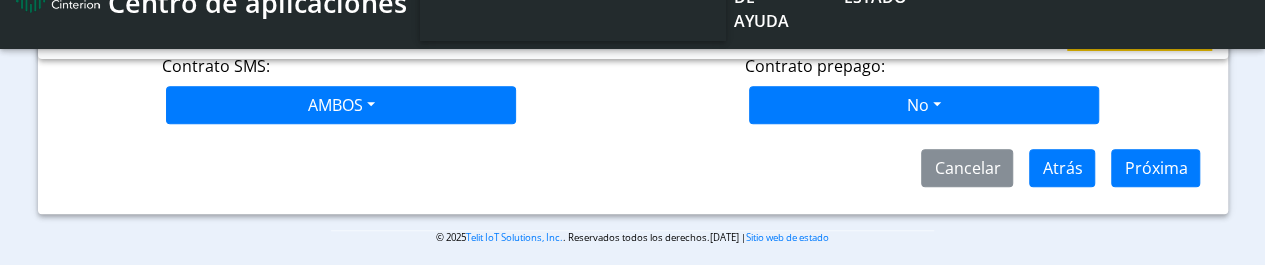 scroll, scrollTop: 717, scrollLeft: 0, axis: vertical 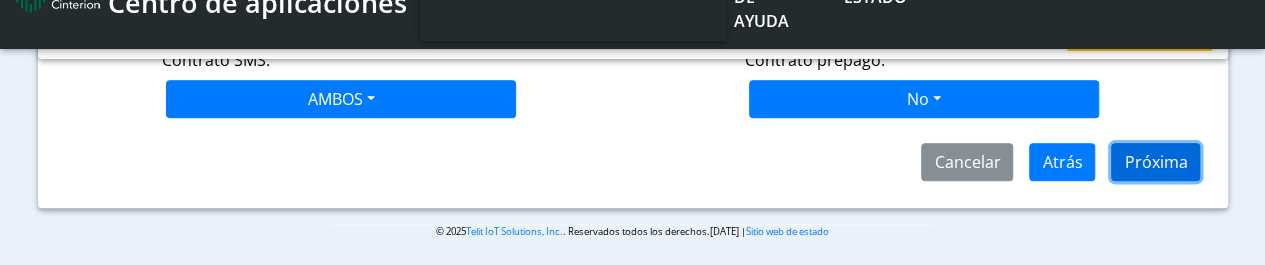 click on "Próxima" at bounding box center [1155, 162] 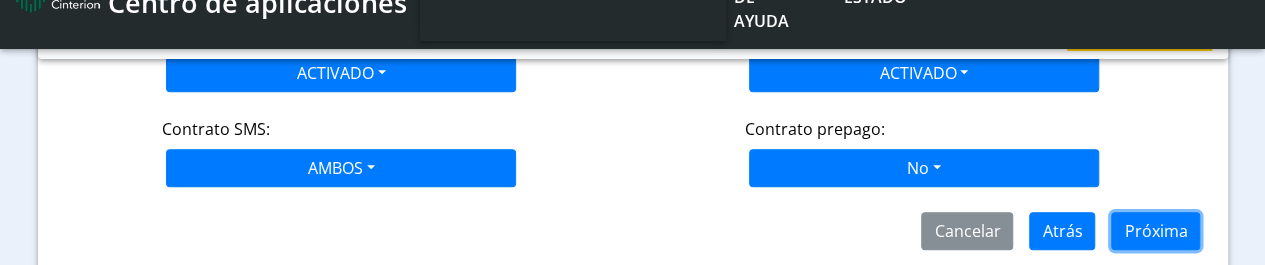 scroll, scrollTop: 617, scrollLeft: 0, axis: vertical 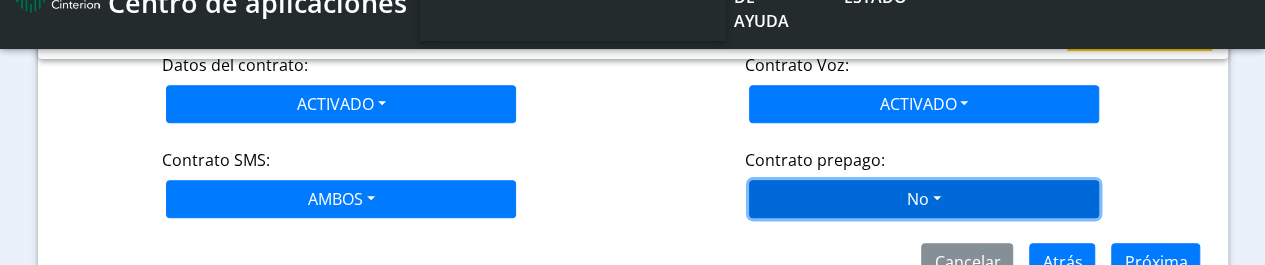 click on "No" at bounding box center [341, -185] 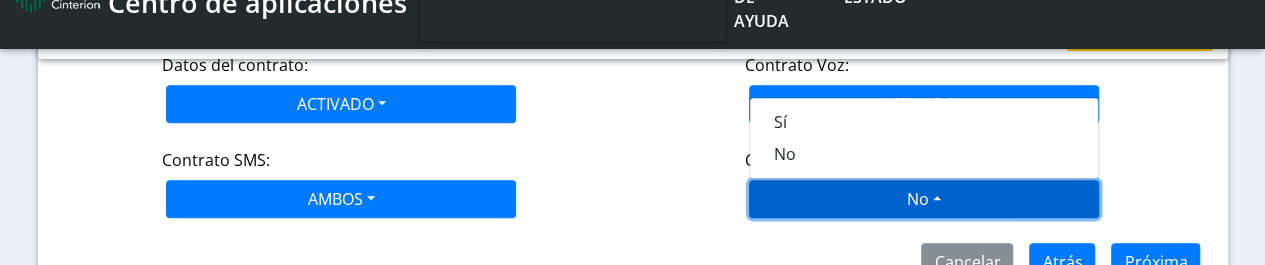 click on "No" at bounding box center (924, 199) 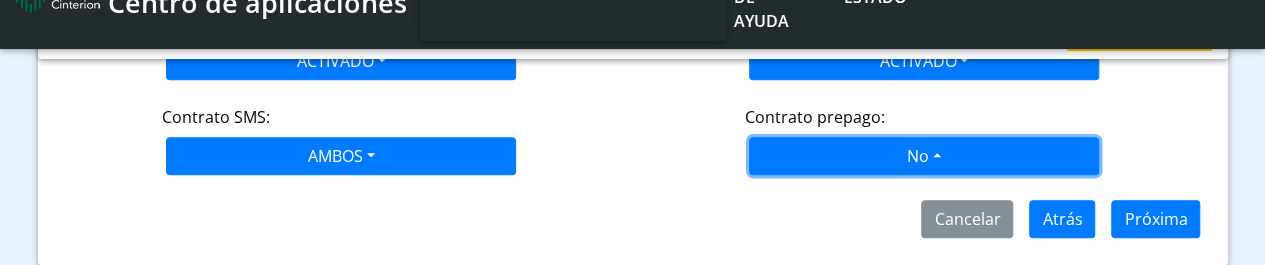 scroll, scrollTop: 717, scrollLeft: 0, axis: vertical 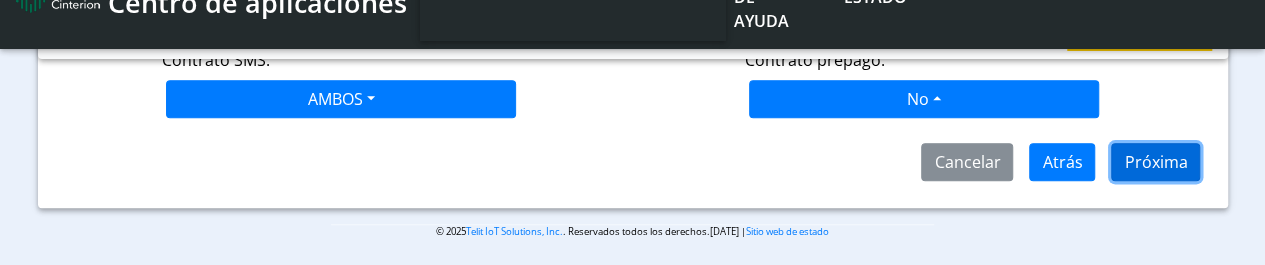 click on "Próxima" at bounding box center (1155, 162) 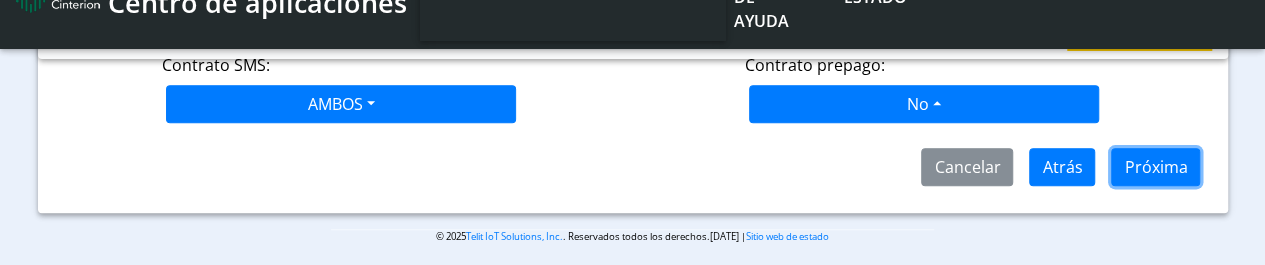 scroll, scrollTop: 717, scrollLeft: 0, axis: vertical 